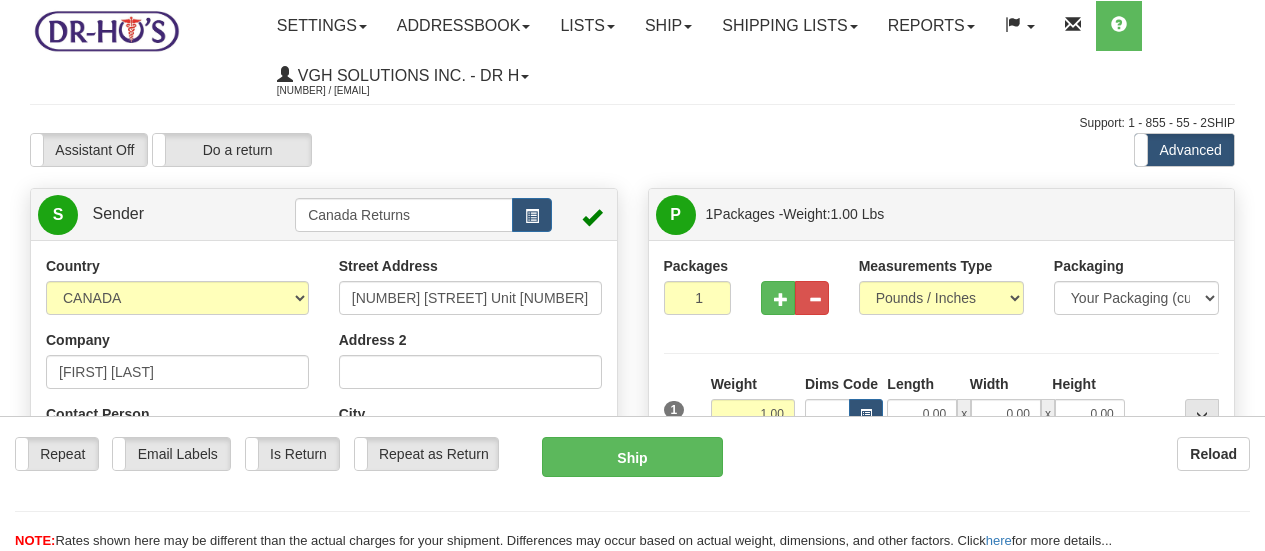 scroll, scrollTop: 139, scrollLeft: 0, axis: vertical 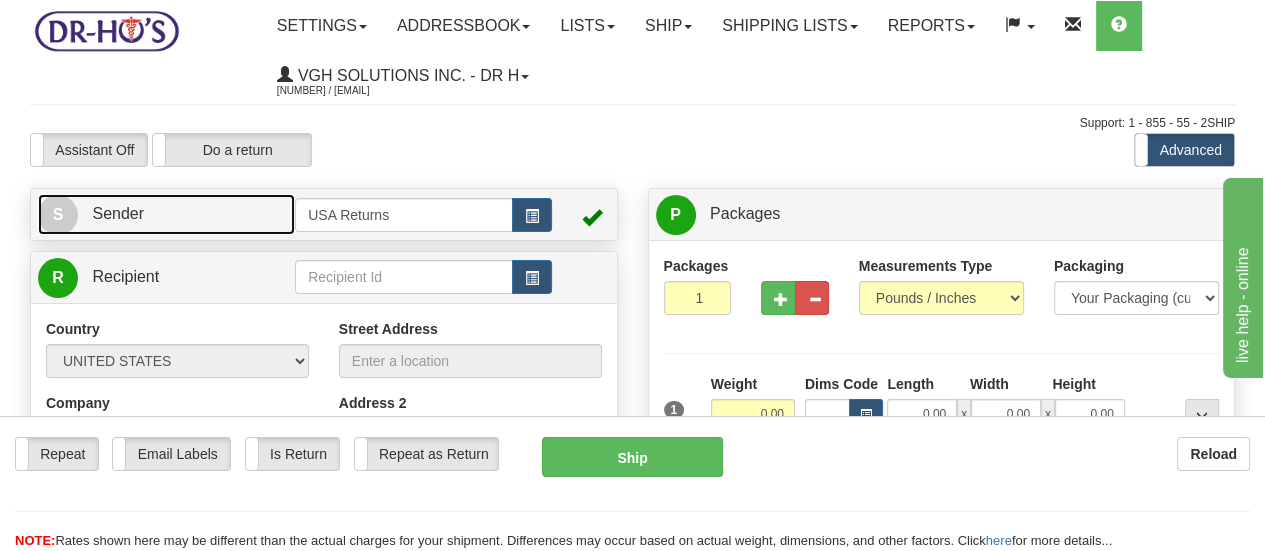 click on "S" at bounding box center (58, 215) 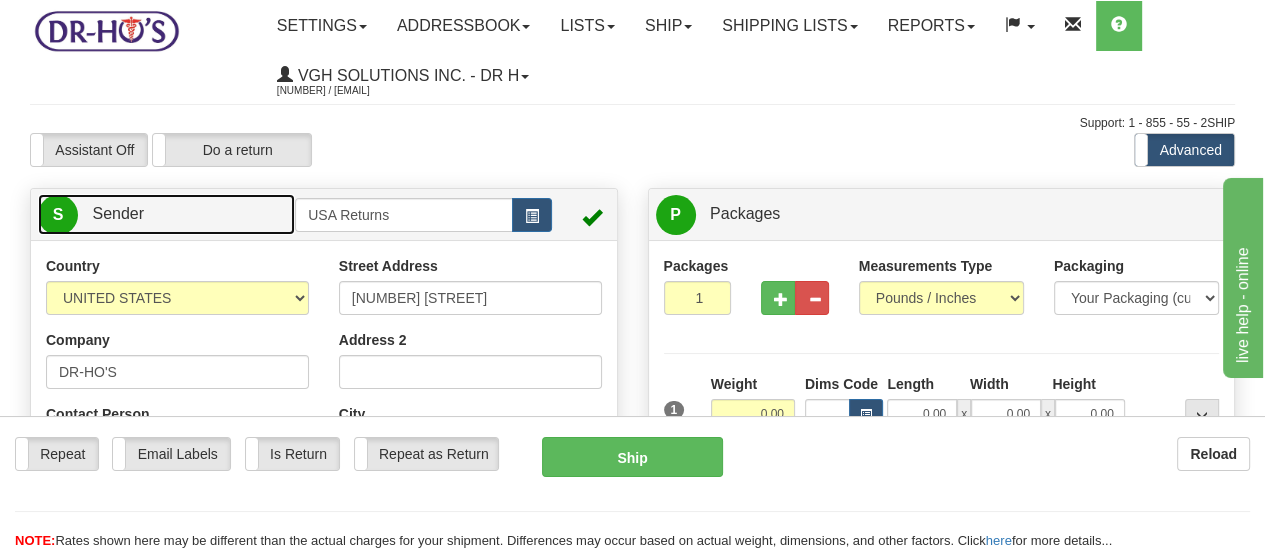 scroll, scrollTop: 100, scrollLeft: 0, axis: vertical 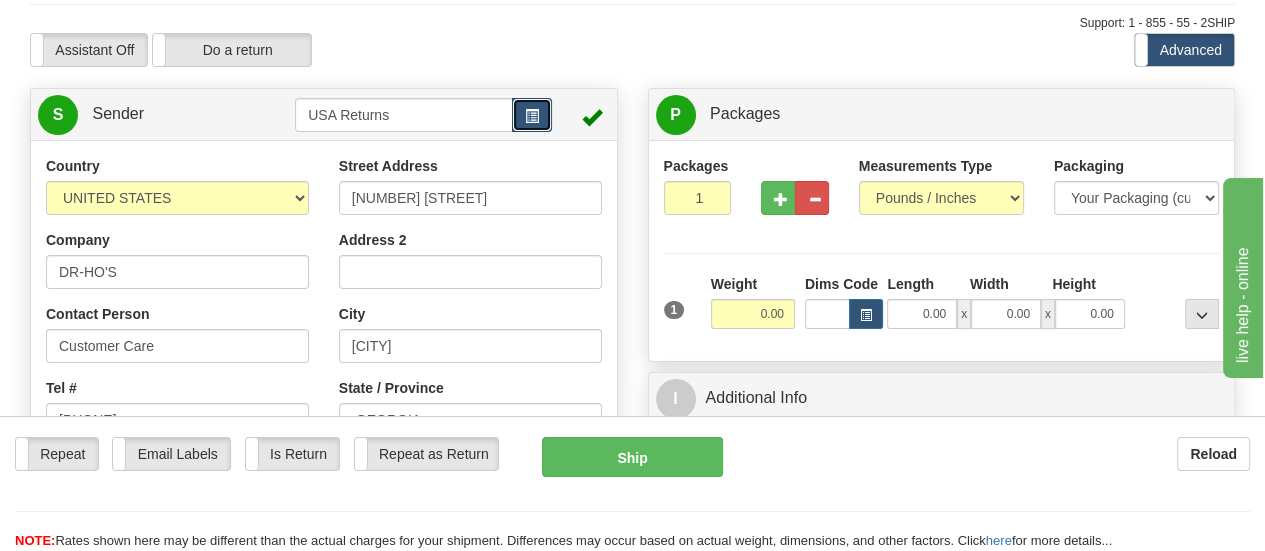 click at bounding box center (532, 115) 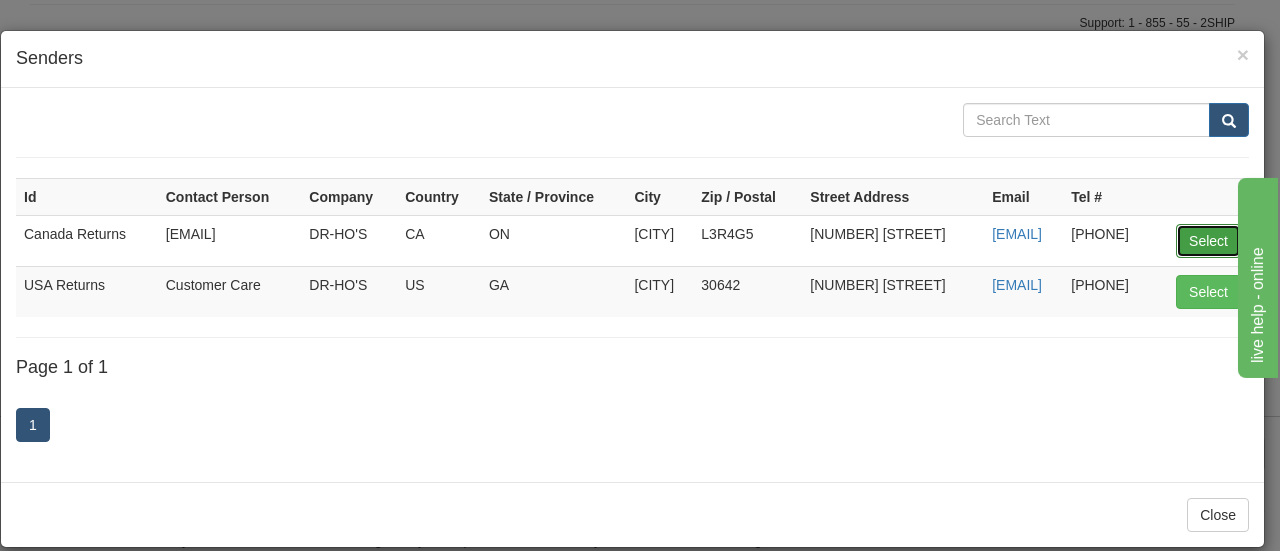 click on "Select" at bounding box center (1208, 241) 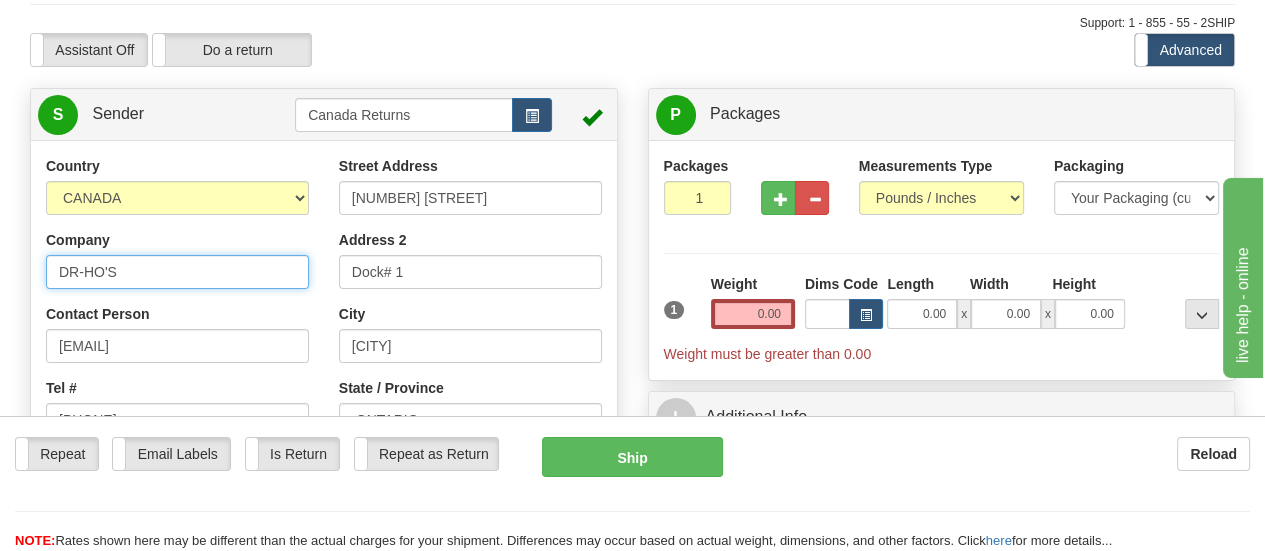 drag, startPoint x: 166, startPoint y: 273, endPoint x: 20, endPoint y: 271, distance: 146.0137 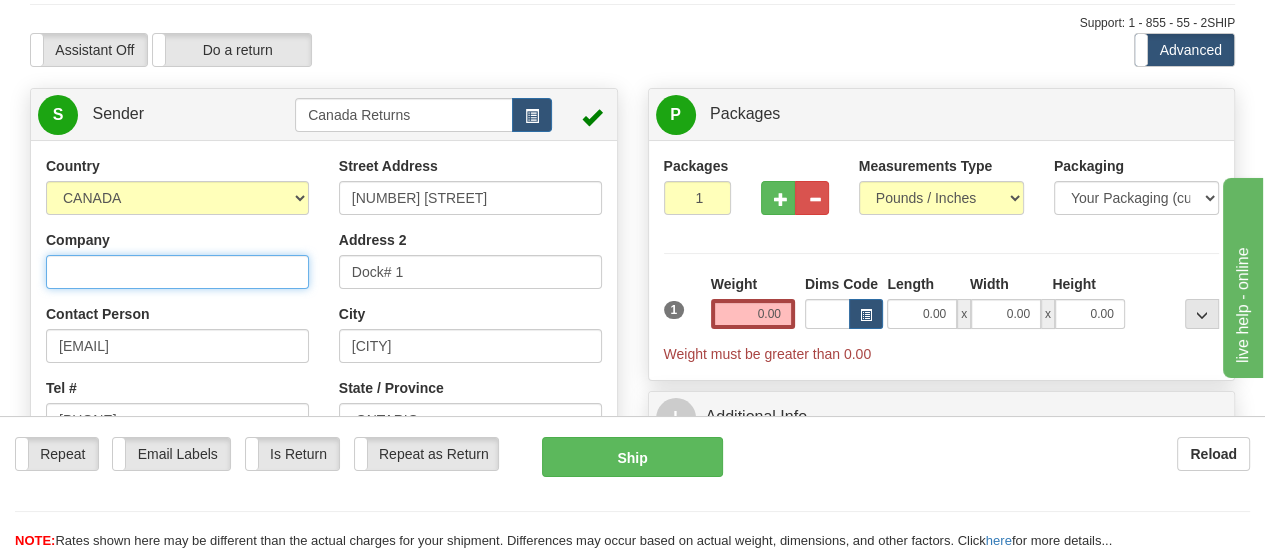 scroll, scrollTop: 200, scrollLeft: 0, axis: vertical 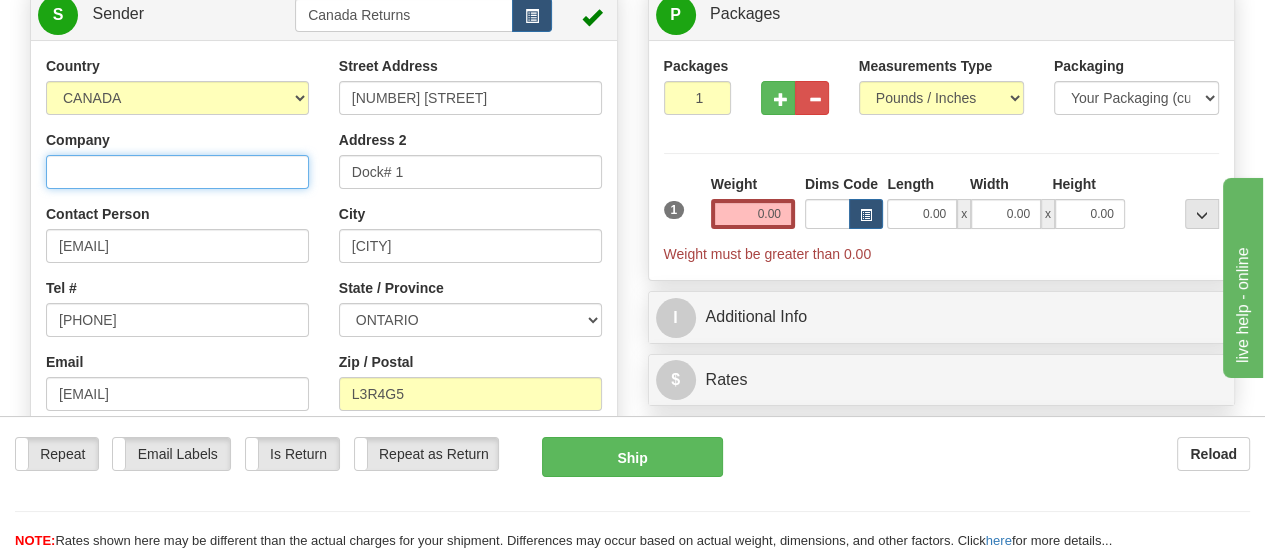 type 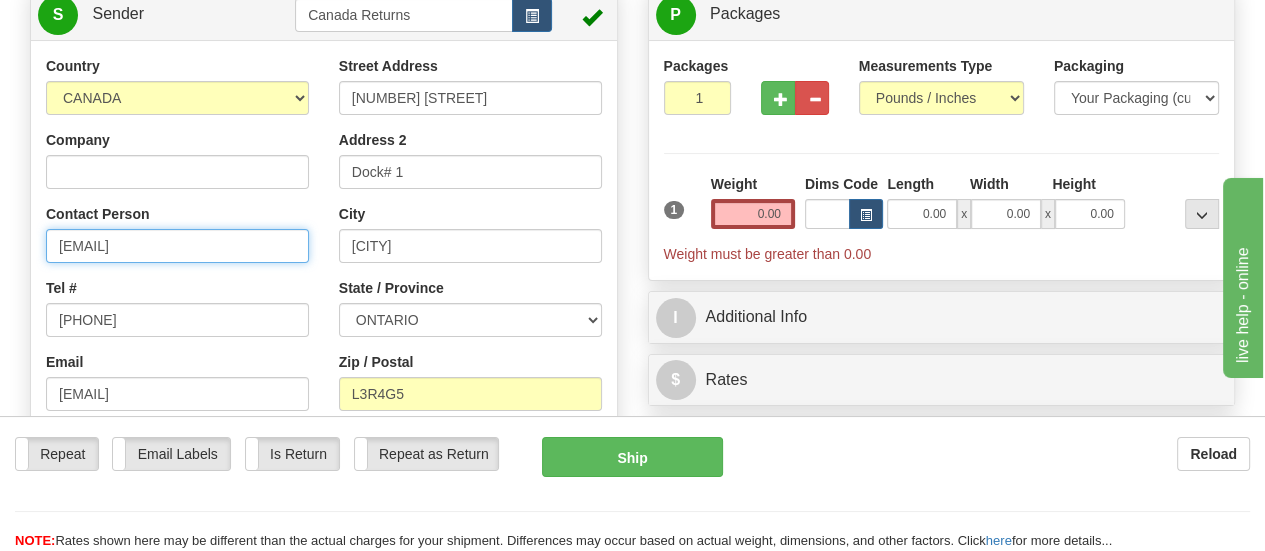 drag, startPoint x: 207, startPoint y: 249, endPoint x: 0, endPoint y: 242, distance: 207.11832 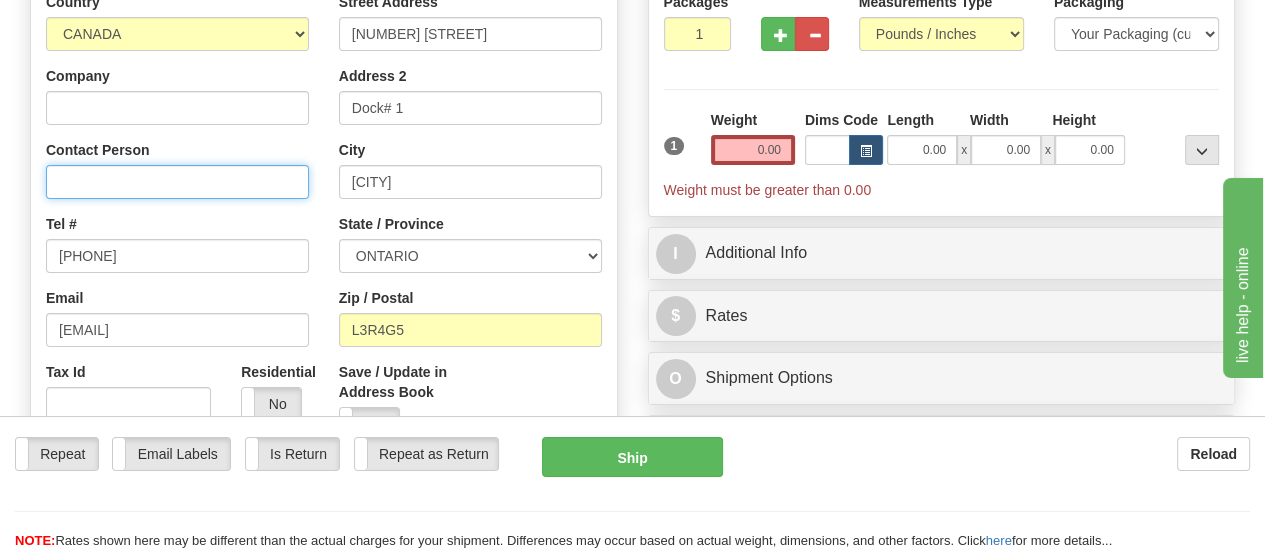 scroll, scrollTop: 300, scrollLeft: 0, axis: vertical 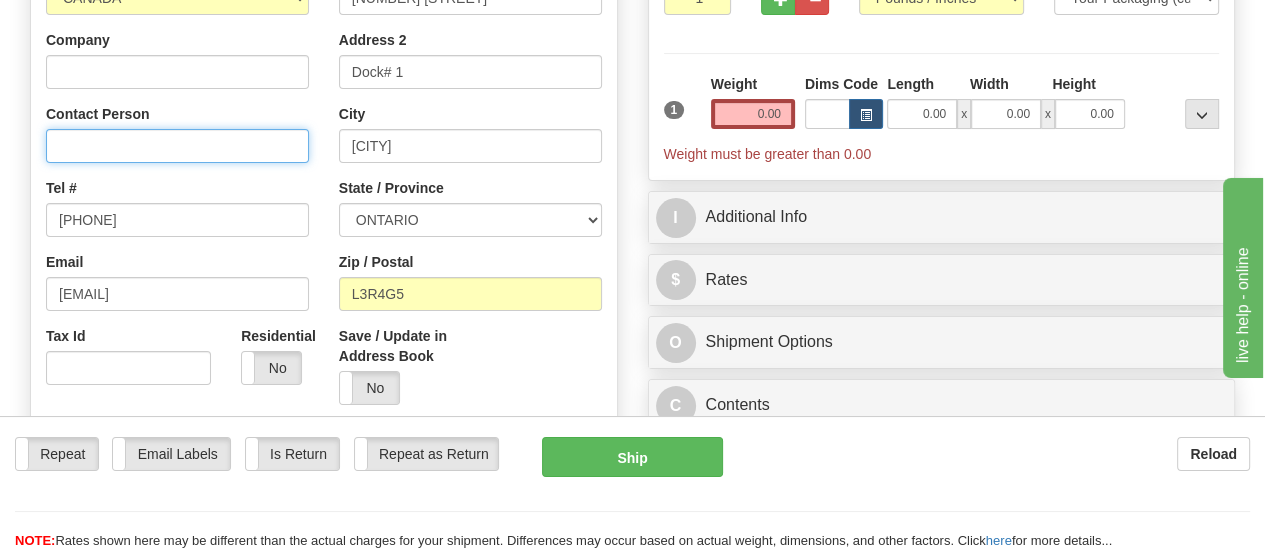 type 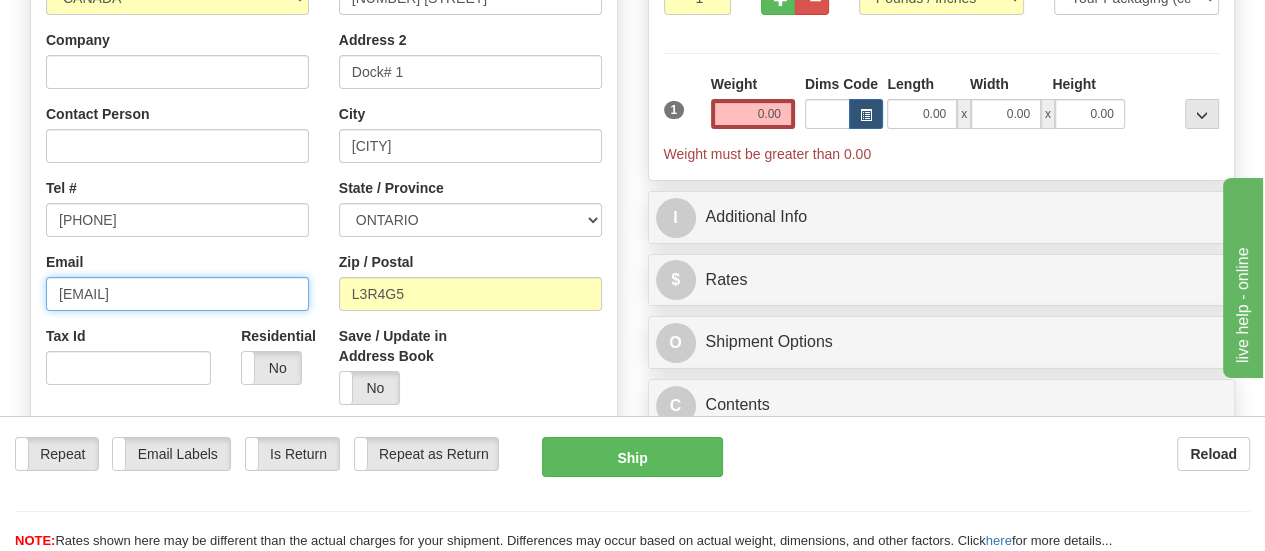 drag, startPoint x: 201, startPoint y: 302, endPoint x: 20, endPoint y: 287, distance: 181.62048 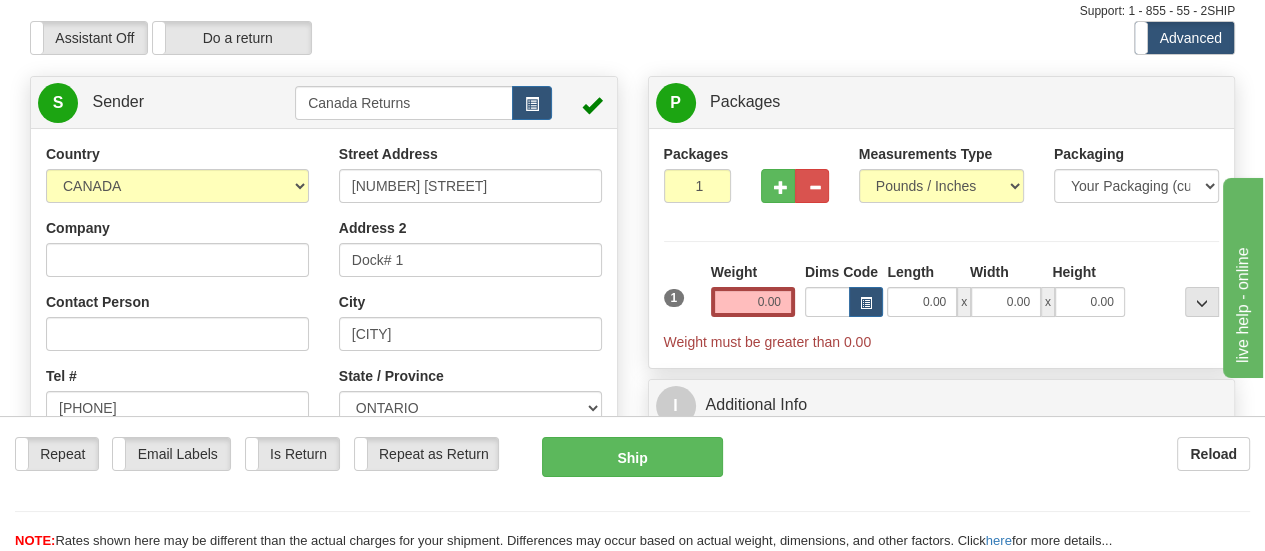 scroll, scrollTop: 100, scrollLeft: 0, axis: vertical 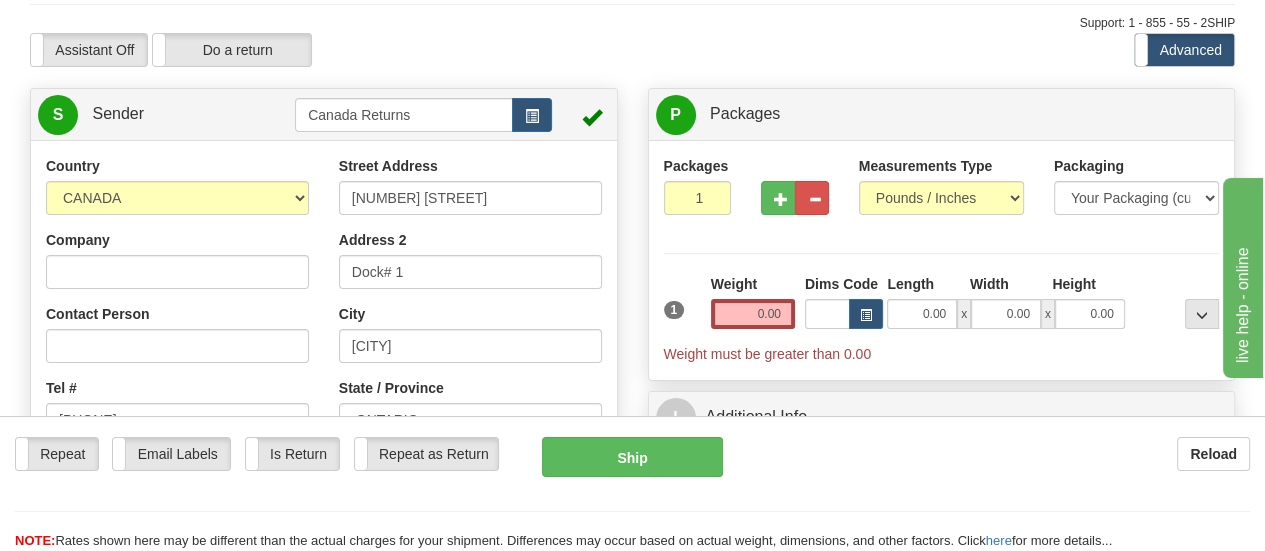 type 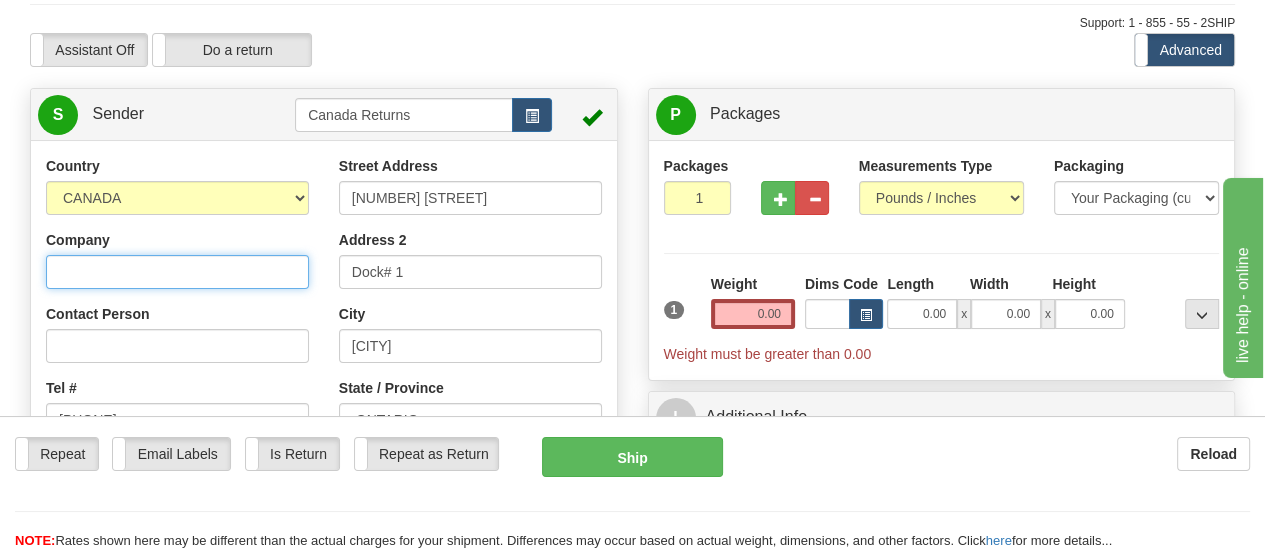 click on "Company" at bounding box center [177, 272] 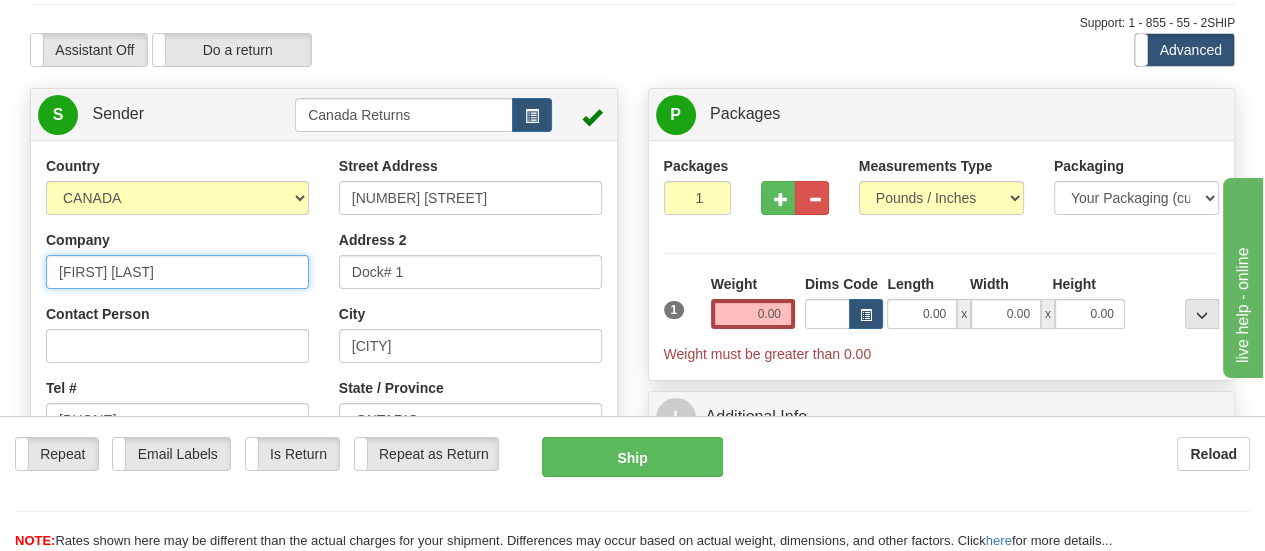 scroll, scrollTop: 200, scrollLeft: 0, axis: vertical 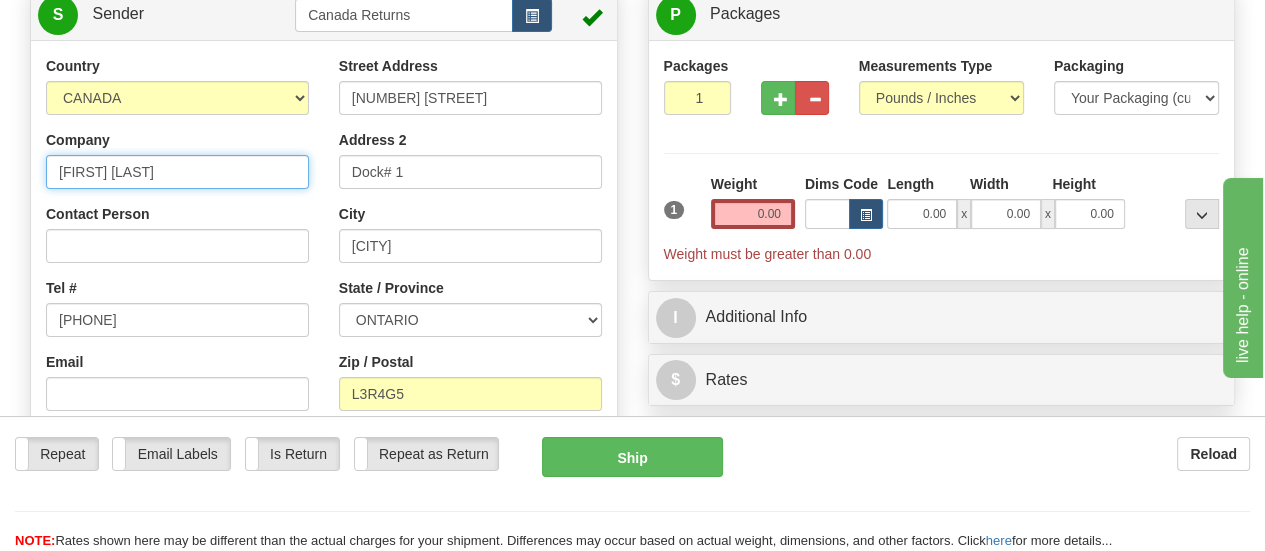 type on "Ranold Barkhouse" 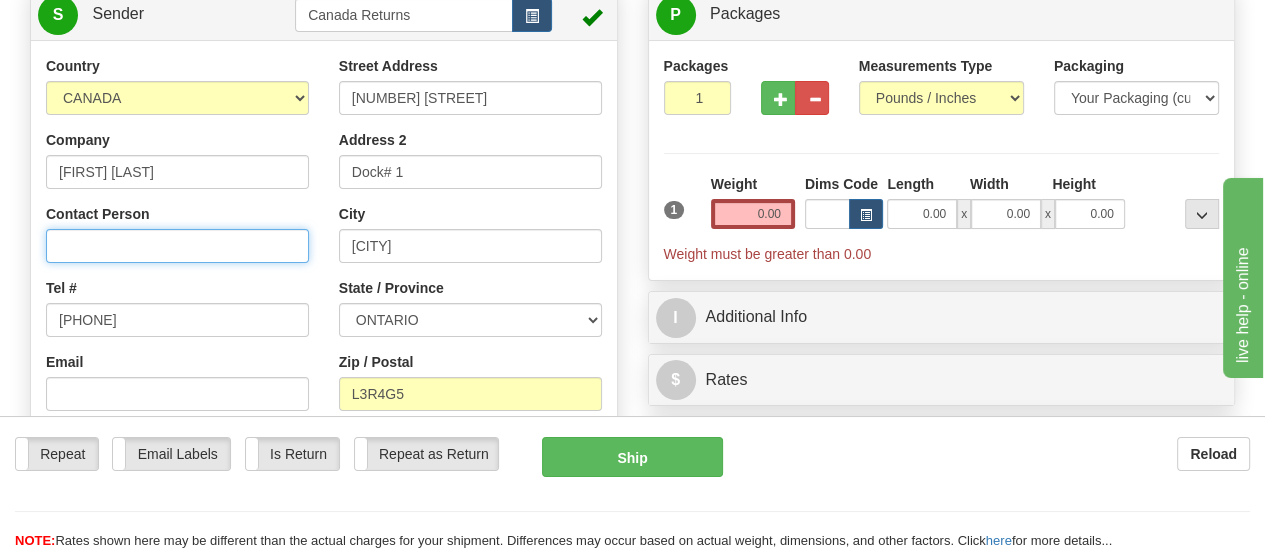 click on "Contact Person" at bounding box center [177, 246] 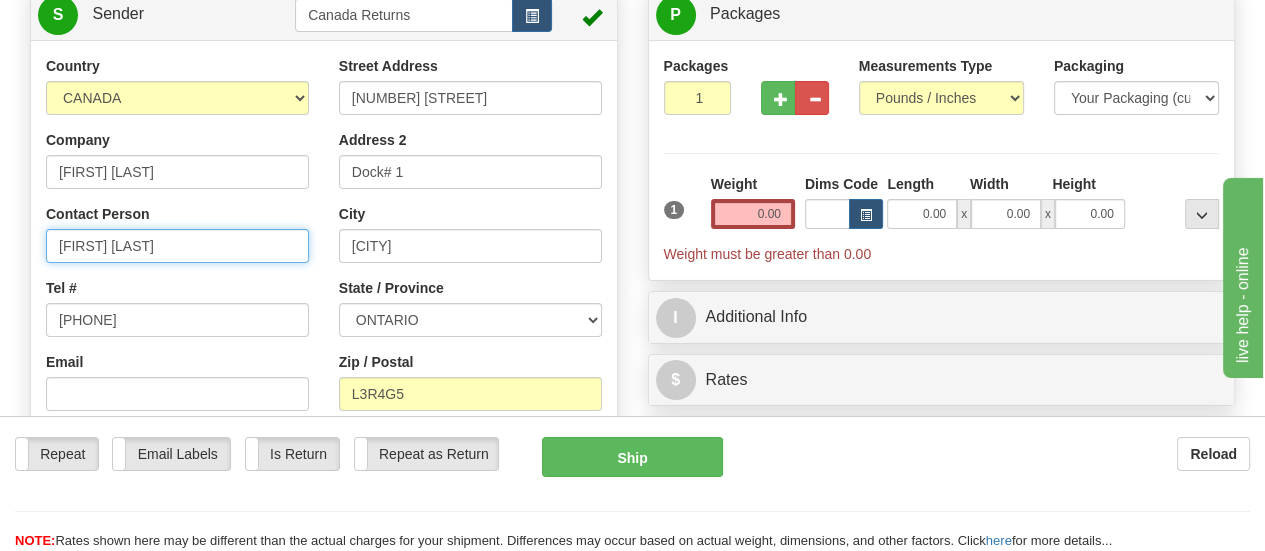 type on "Ranold Barkhouse" 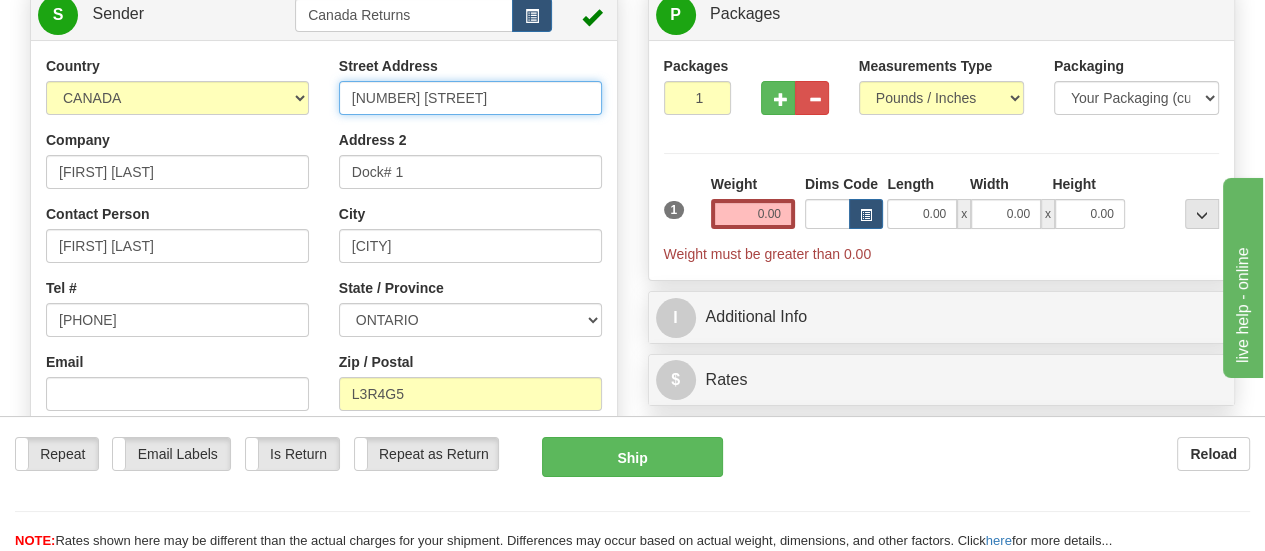 drag, startPoint x: 496, startPoint y: 105, endPoint x: 320, endPoint y: 100, distance: 176.07101 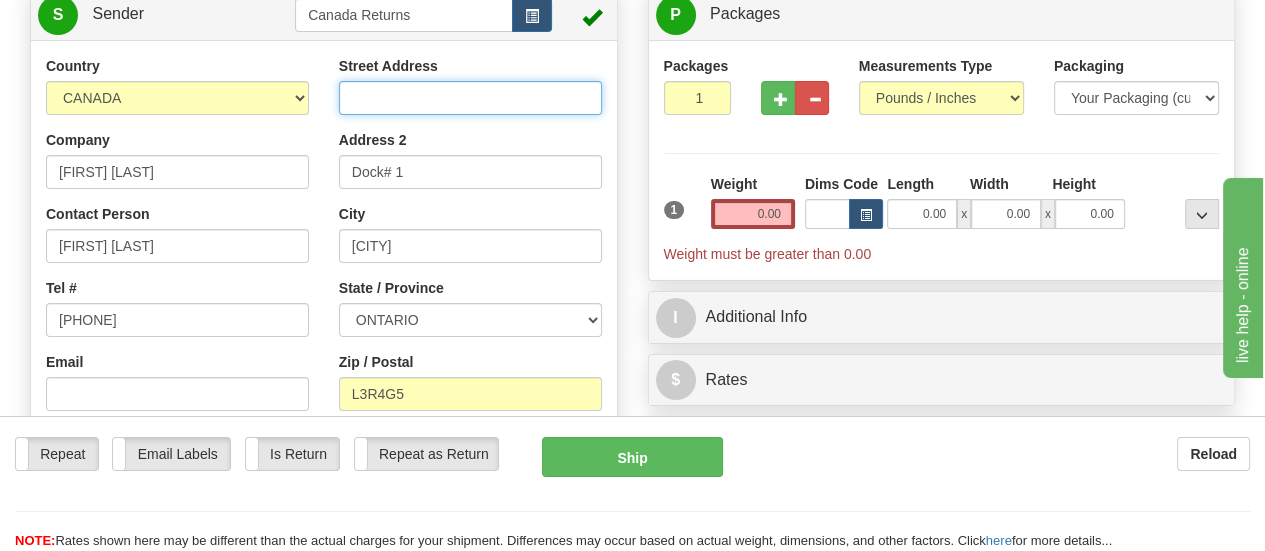 type 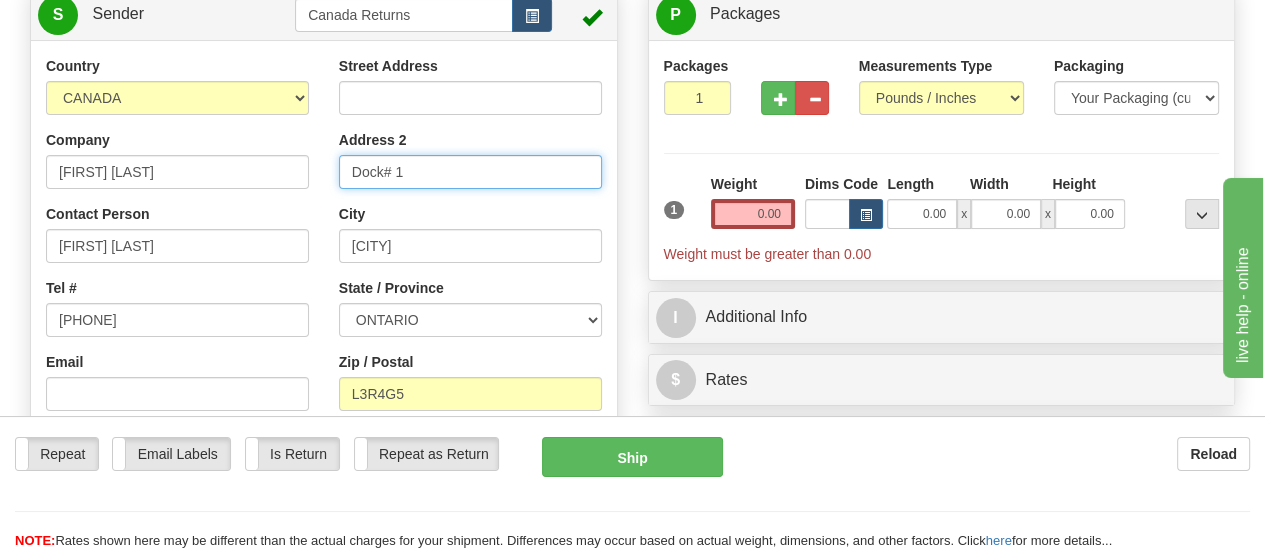 drag, startPoint x: 444, startPoint y: 163, endPoint x: 311, endPoint y: 183, distance: 134.49535 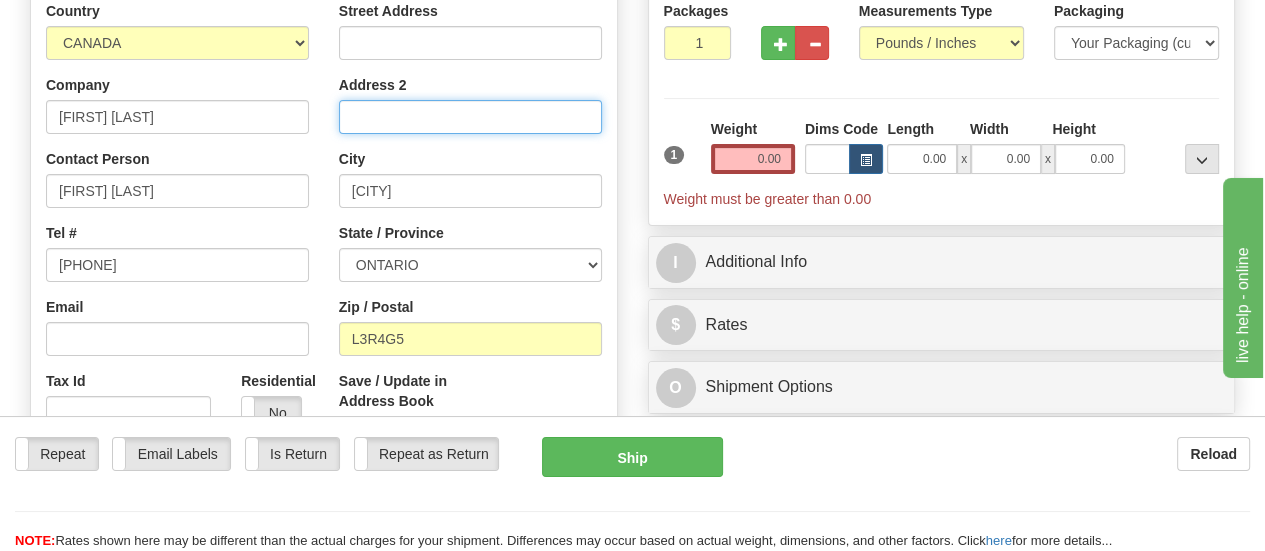 scroll, scrollTop: 300, scrollLeft: 0, axis: vertical 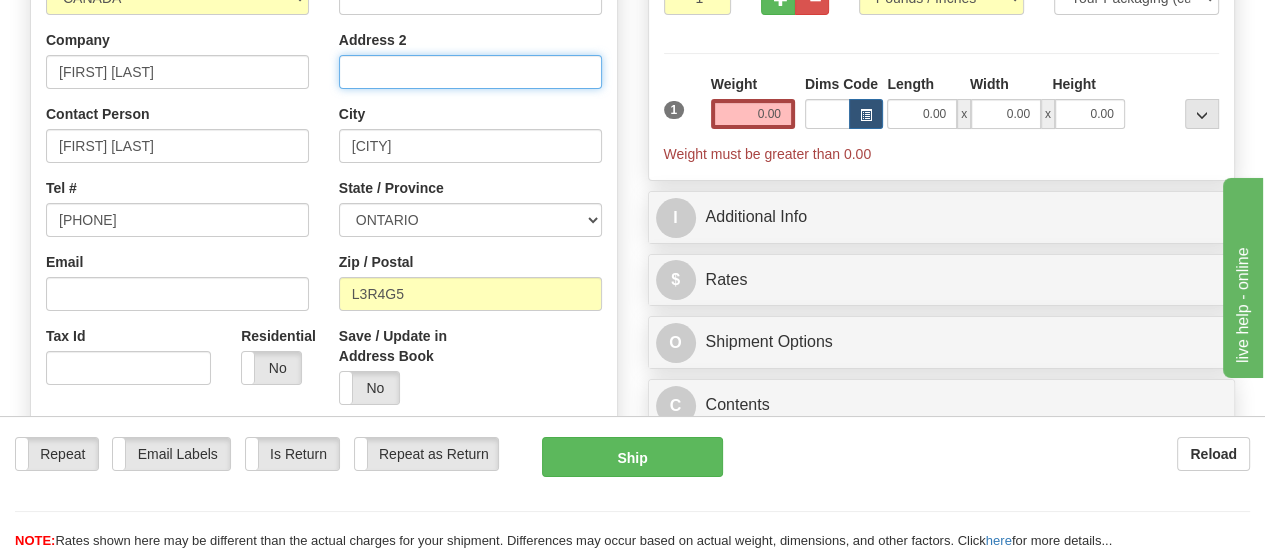 type 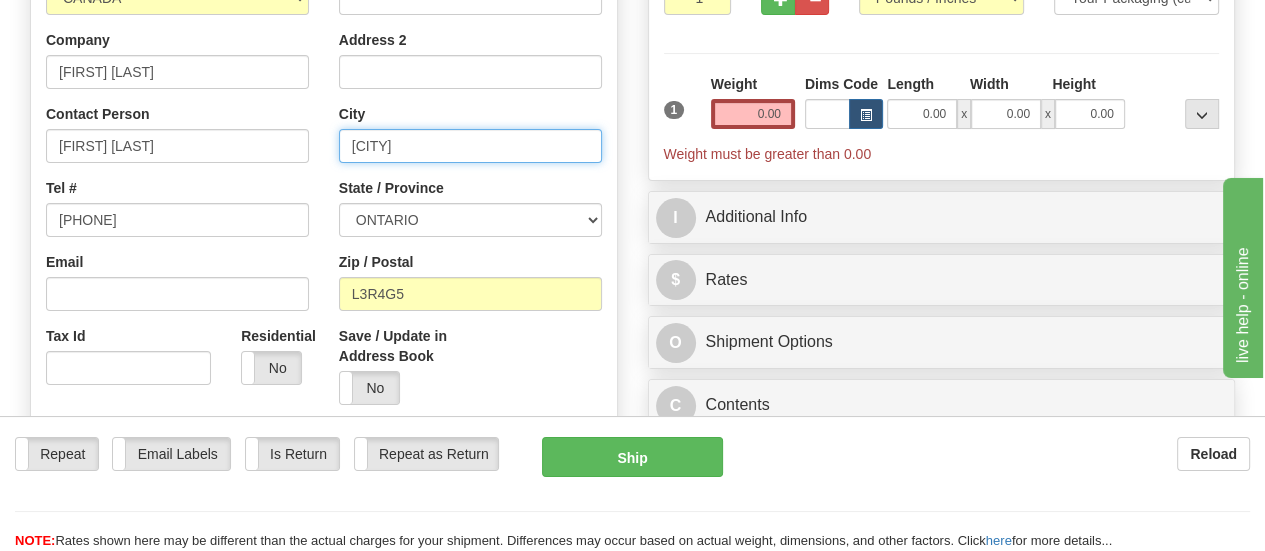 drag, startPoint x: 453, startPoint y: 152, endPoint x: 240, endPoint y: 145, distance: 213.11499 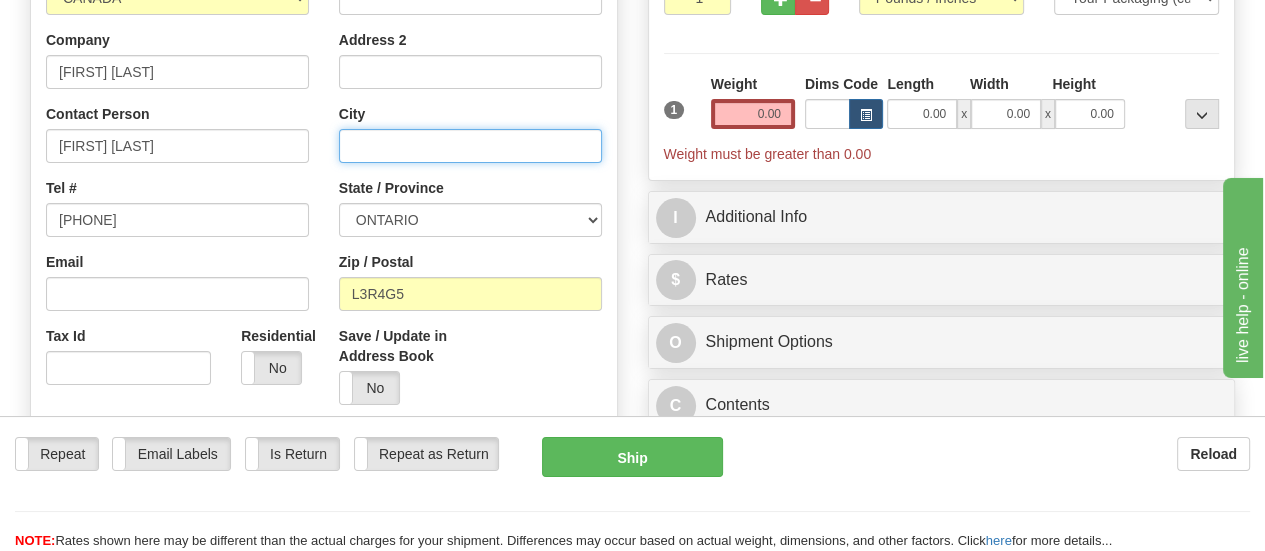type 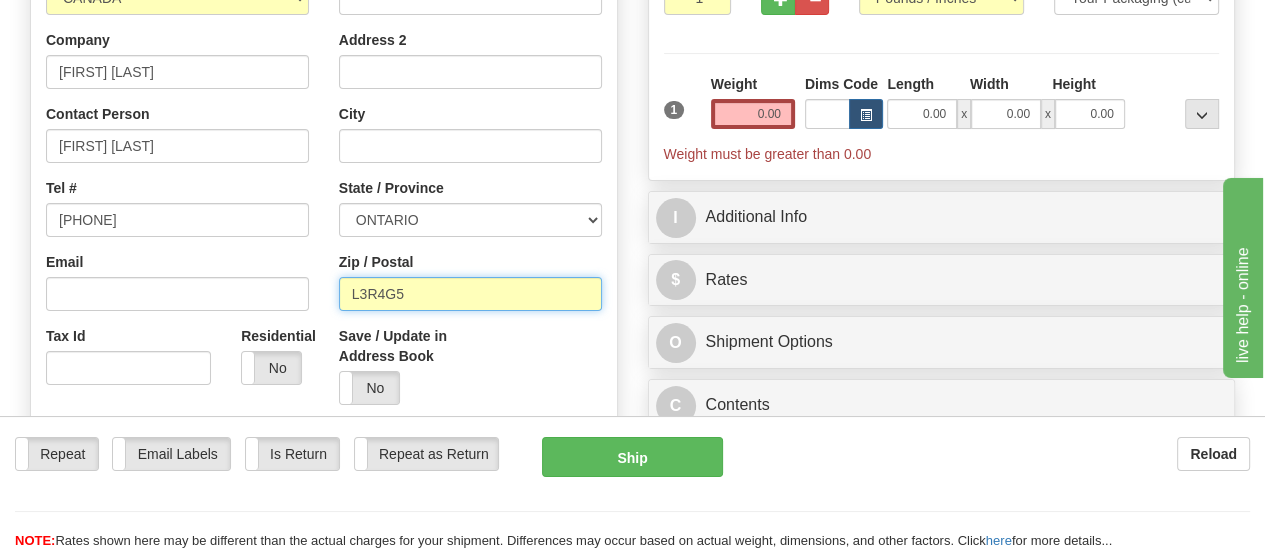 drag, startPoint x: 449, startPoint y: 301, endPoint x: 320, endPoint y: 310, distance: 129.31357 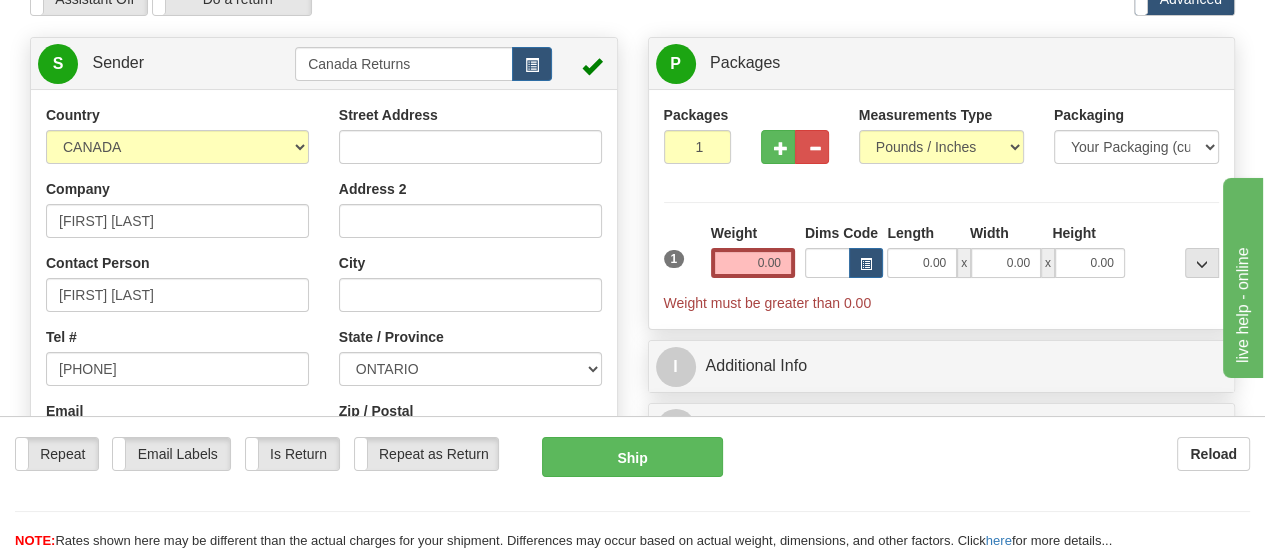 scroll, scrollTop: 100, scrollLeft: 0, axis: vertical 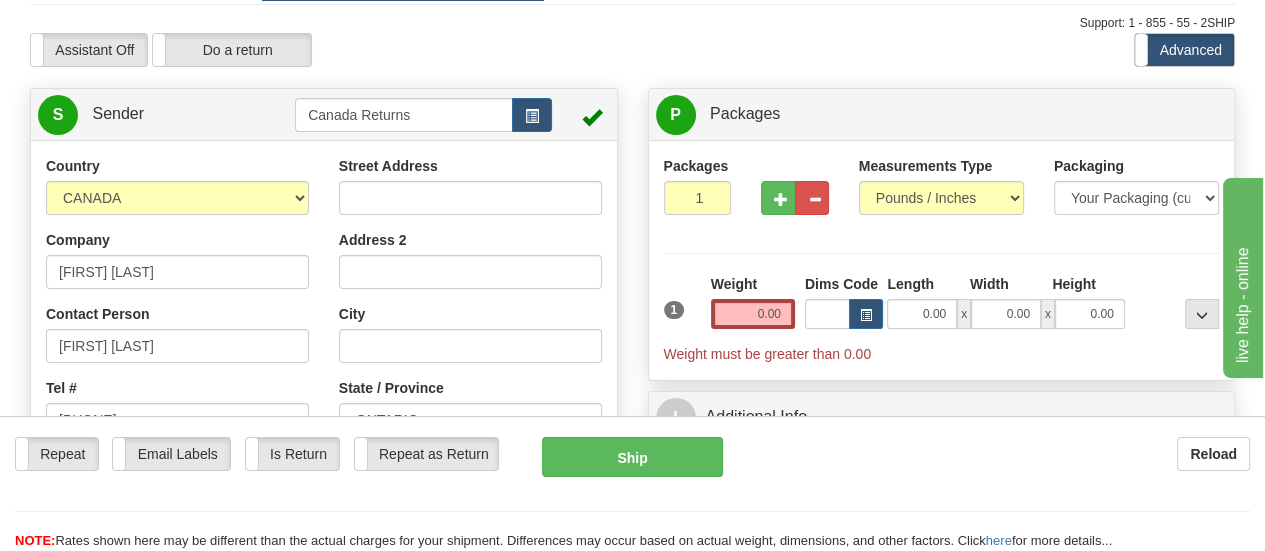type 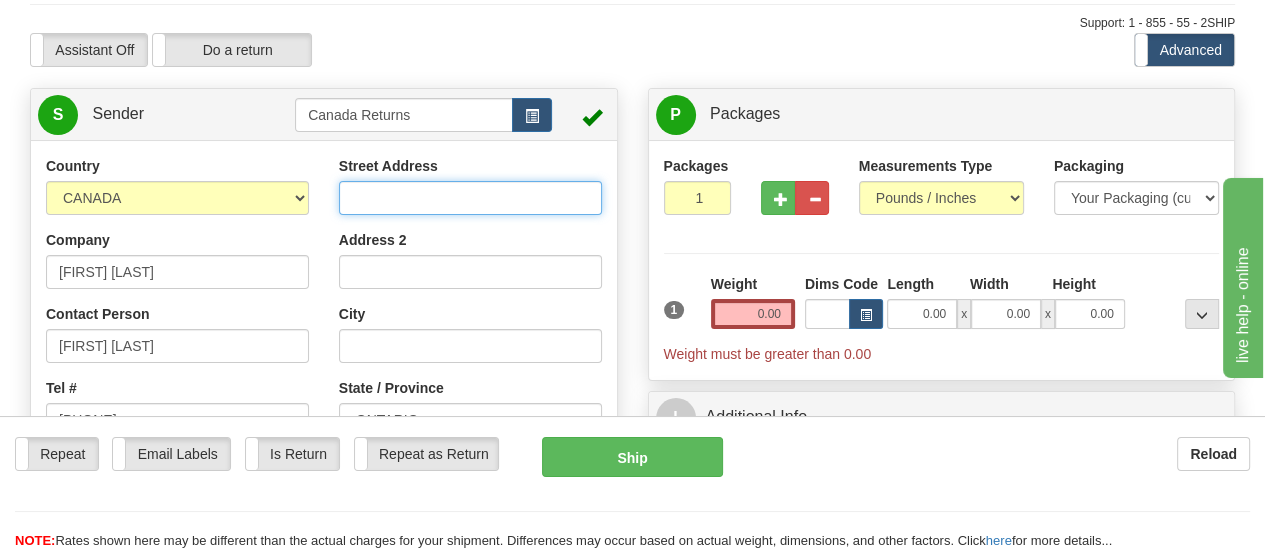 click on "Street Address" at bounding box center [470, 198] 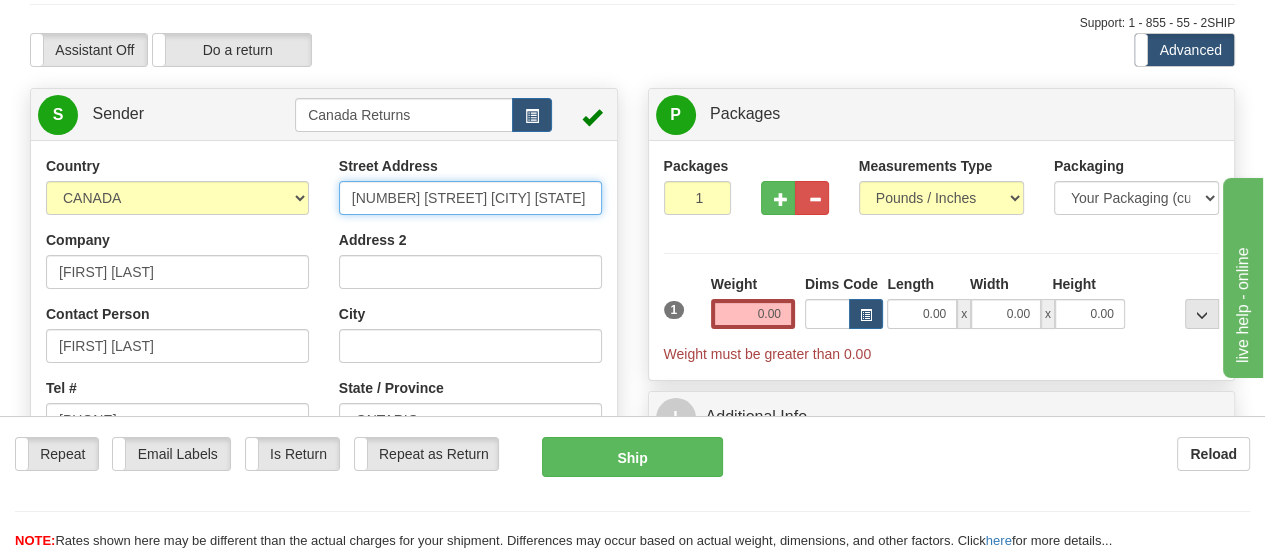 scroll, scrollTop: 0, scrollLeft: 158, axis: horizontal 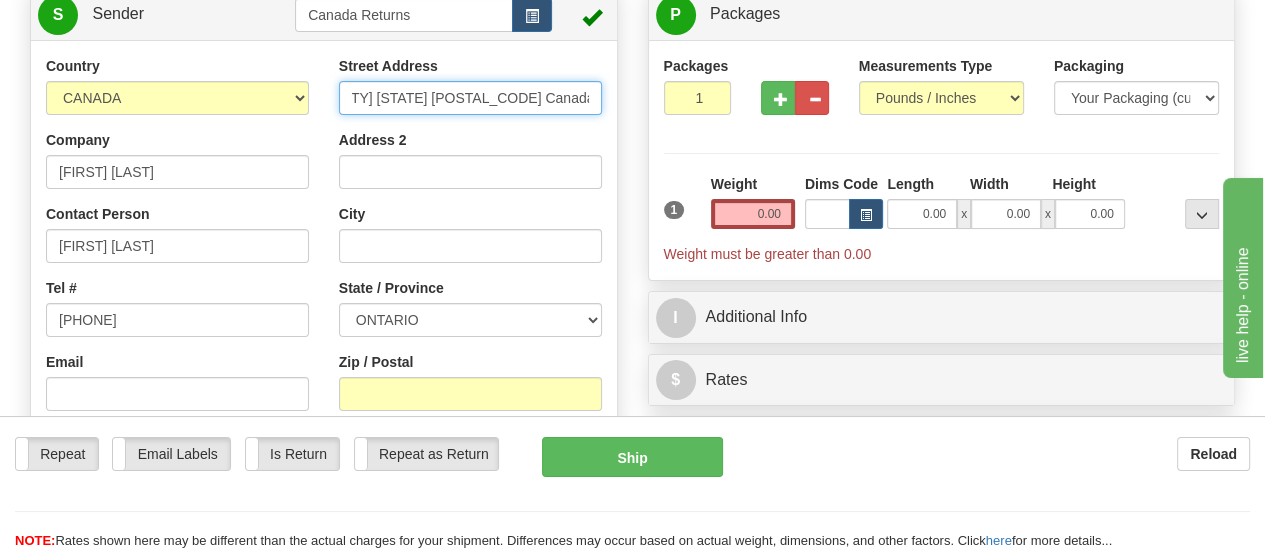 type on "140 Millwood Dr Middle Sackville Nova Scotia B4E2W8 Canada" 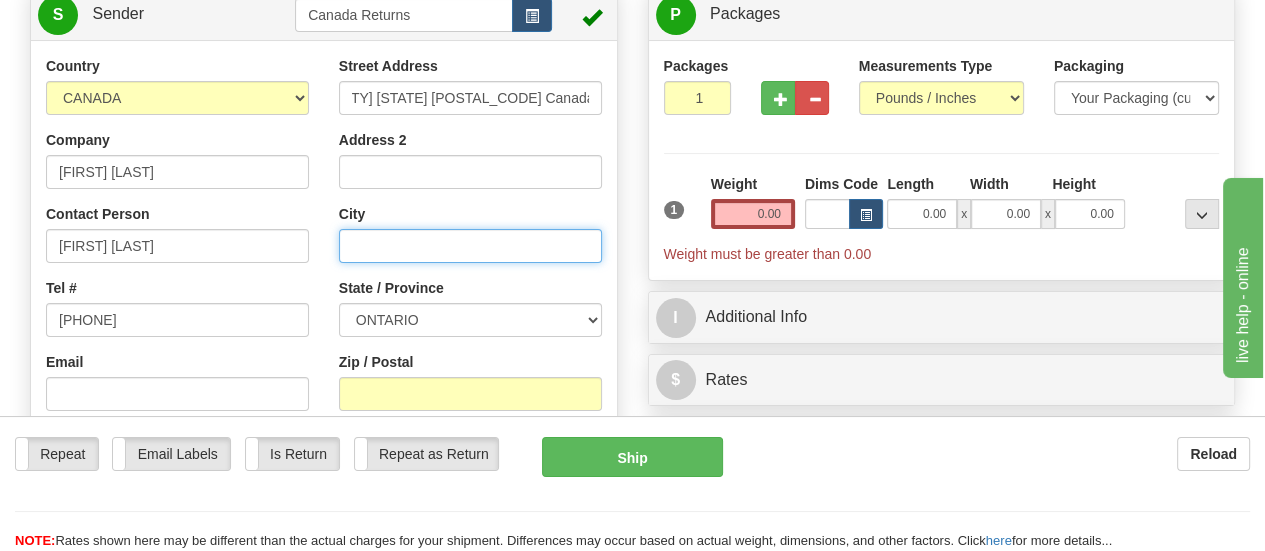 scroll, scrollTop: 0, scrollLeft: 0, axis: both 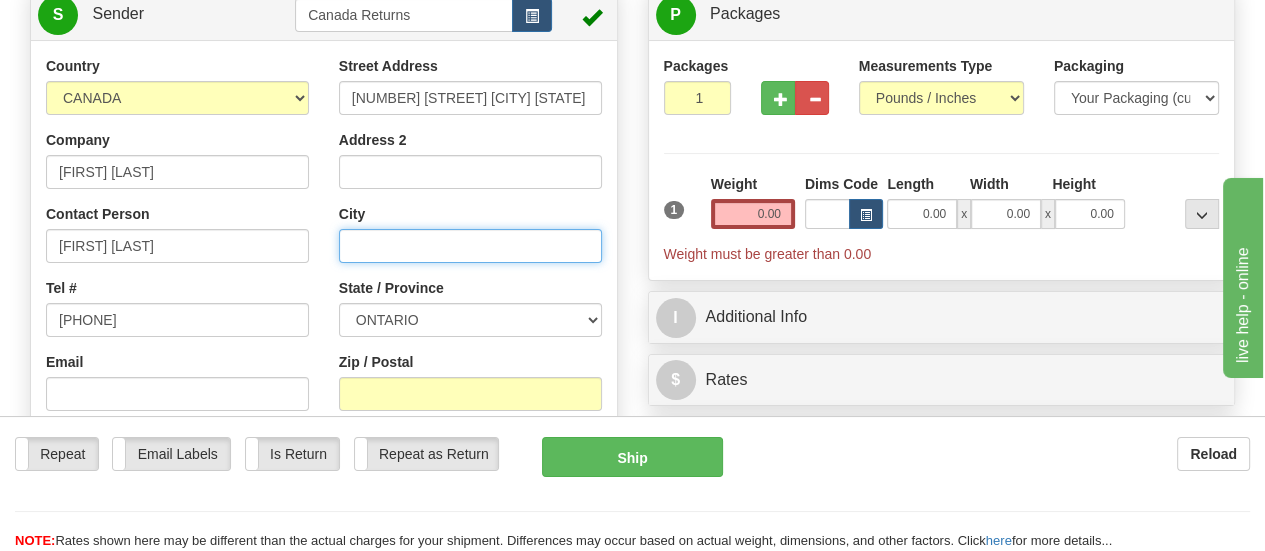 click on "City" at bounding box center [470, 246] 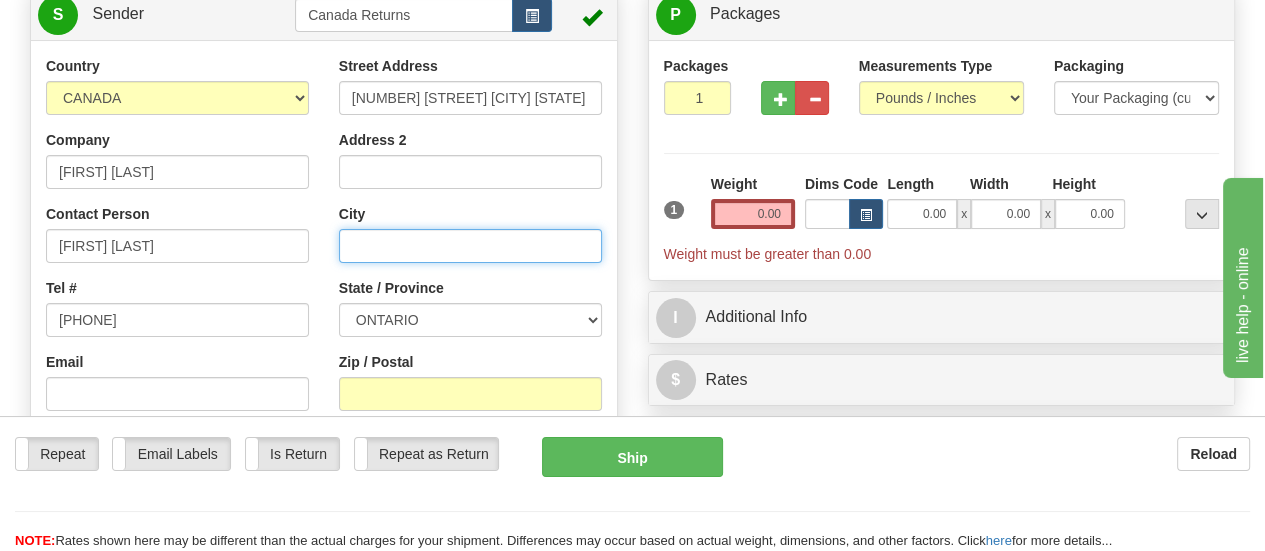 paste on "140 Millwood Dr Middle Sackville Nova Scotia B4E2W8 Canada" 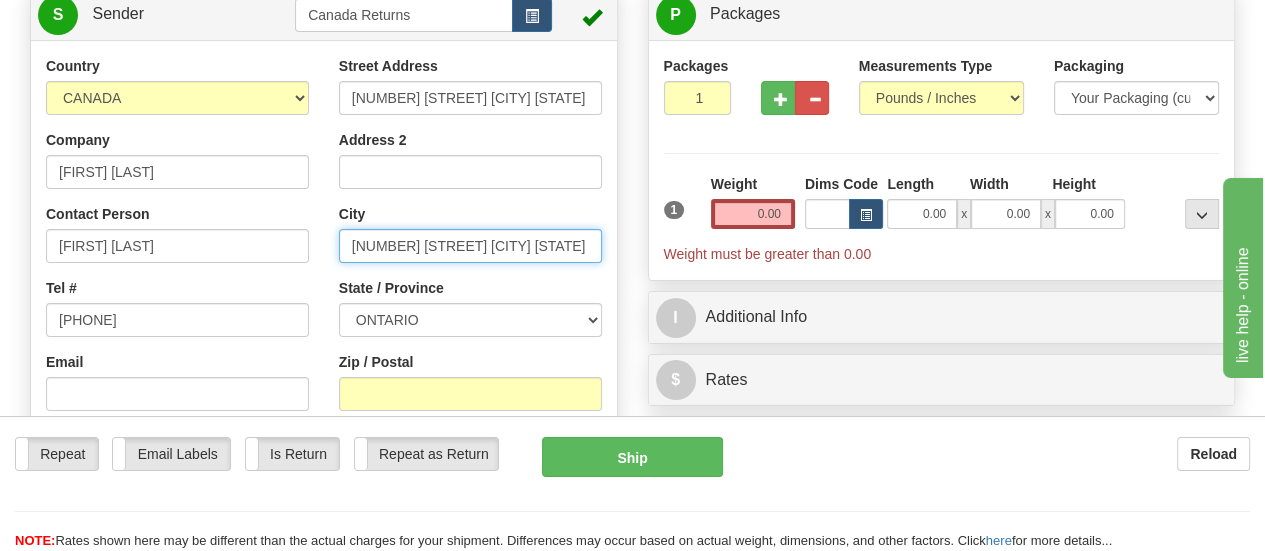 scroll, scrollTop: 0, scrollLeft: 158, axis: horizontal 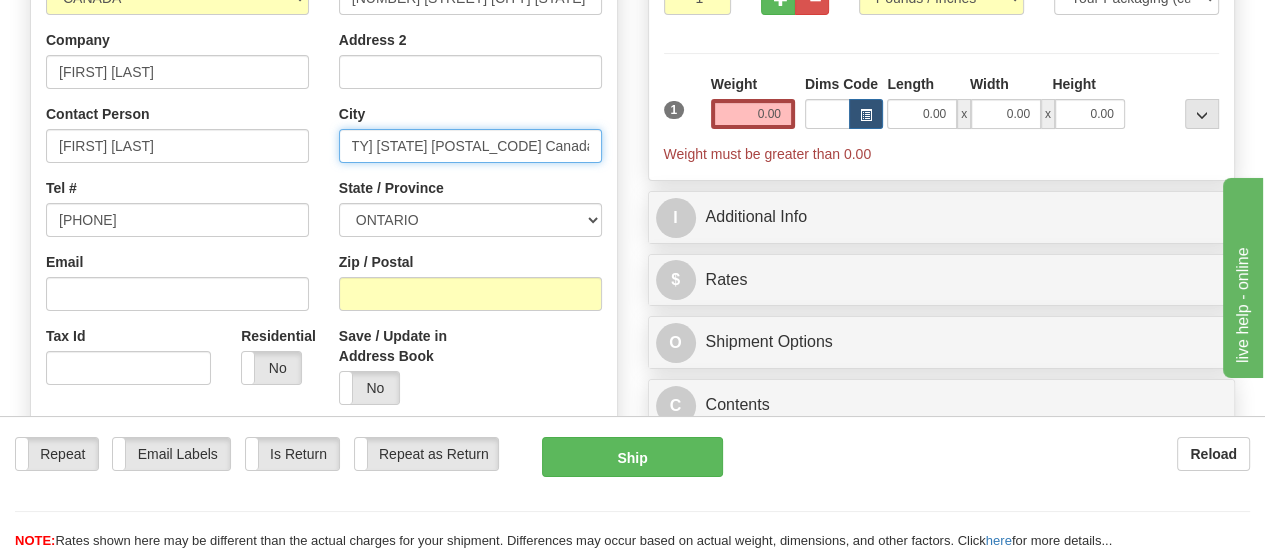 type on "140 Millwood Dr Middle Sackville Nova Scotia B4E2W8 Canada" 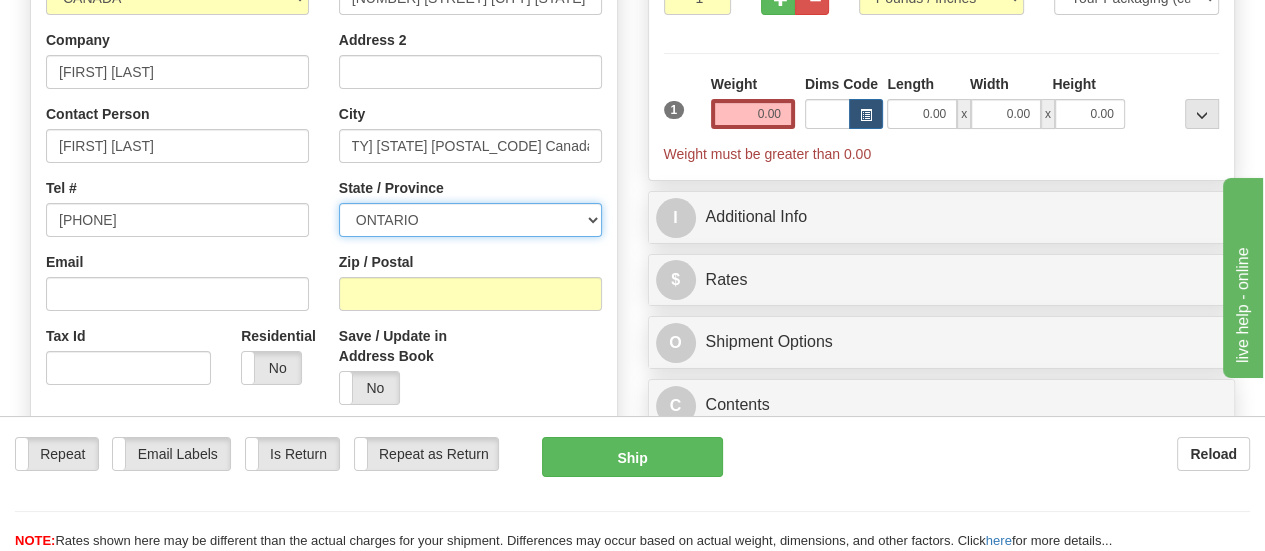 scroll, scrollTop: 0, scrollLeft: 0, axis: both 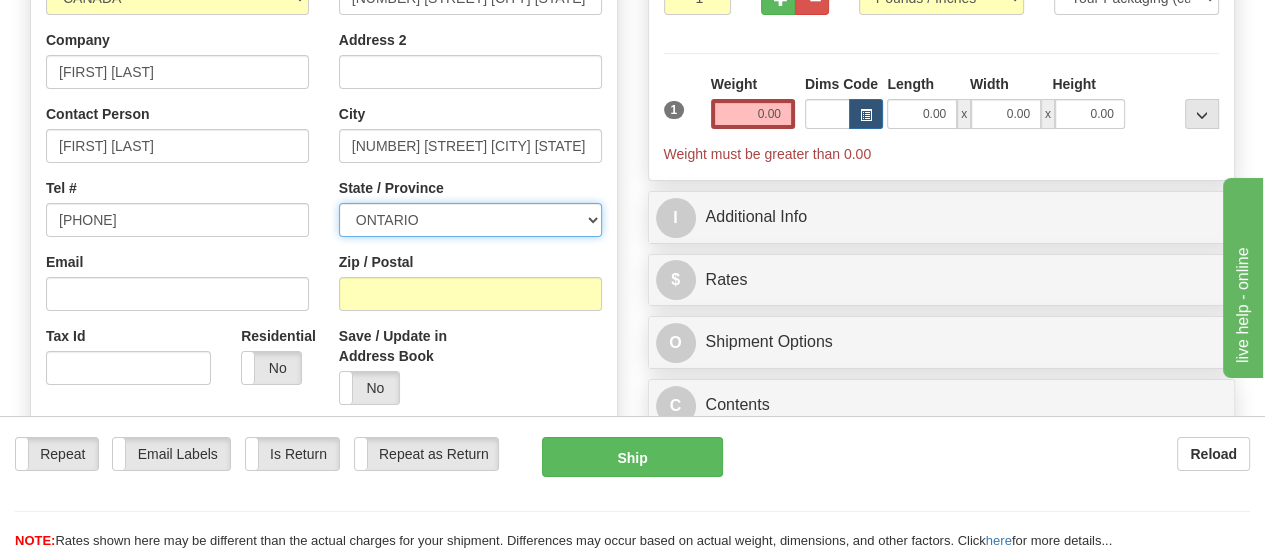 click on "ALBERTA BRITISH COLUMBIA MANITOBA NEW BRUNSWICK NEWFOUNDLAND NOVA SCOTIA NUNAVUT NW TERRITORIES ONTARIO PRINCE EDWARD ISLAND QUEBEC SASKATCHEWAN YUKON TERRITORY" at bounding box center (470, 220) 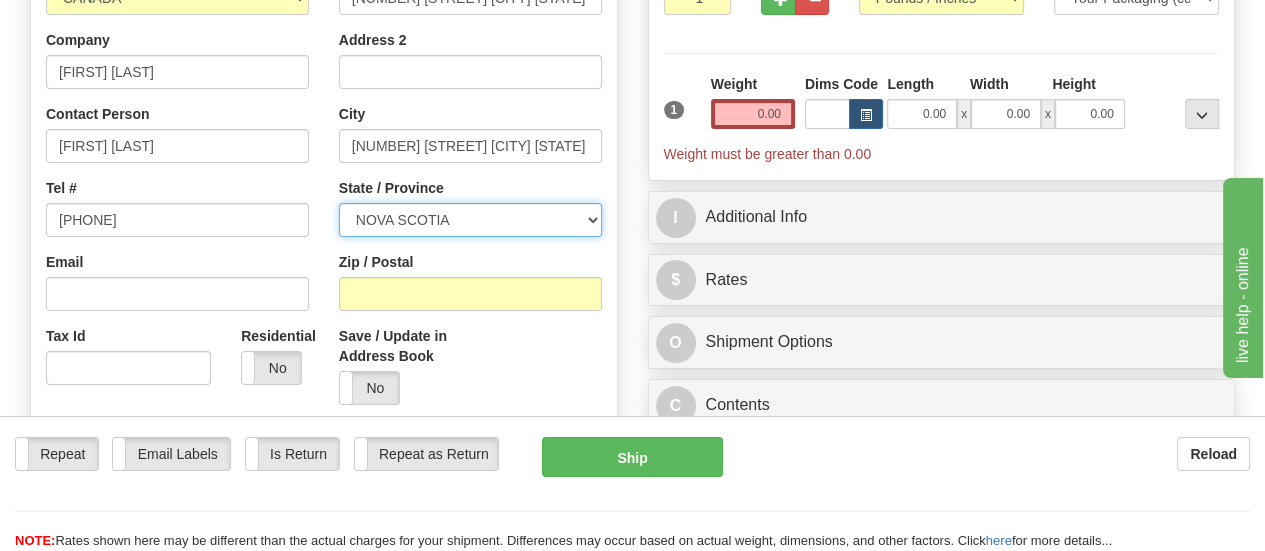 click on "ALBERTA BRITISH COLUMBIA MANITOBA NEW BRUNSWICK NEWFOUNDLAND NOVA SCOTIA NUNAVUT NW TERRITORIES ONTARIO PRINCE EDWARD ISLAND QUEBEC SASKATCHEWAN YUKON TERRITORY" at bounding box center (470, 220) 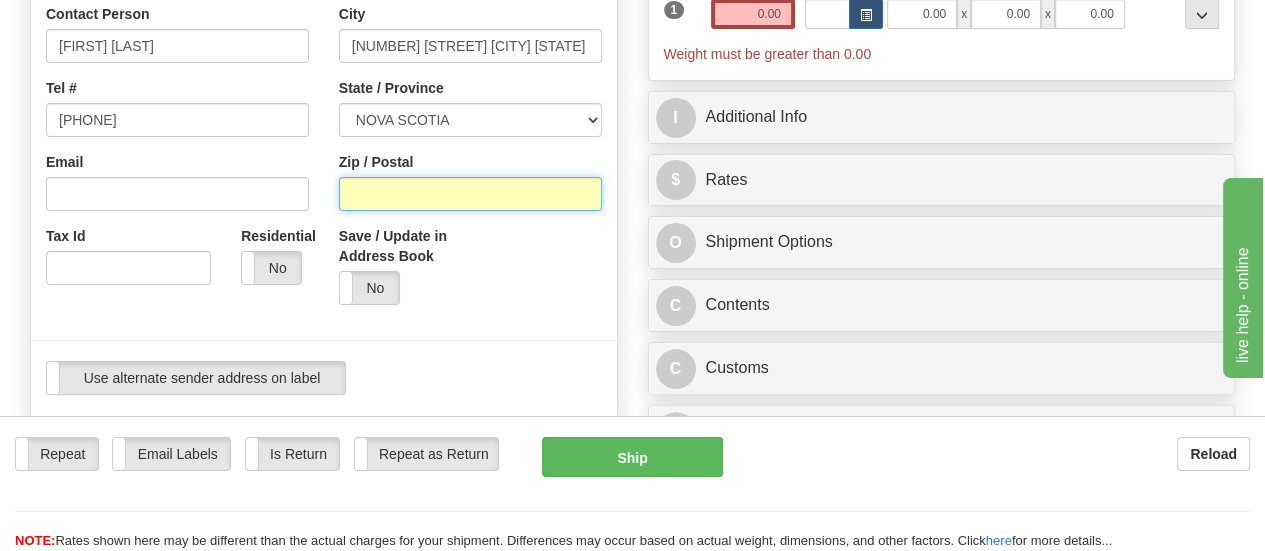 click on "Zip / Postal" at bounding box center (470, 194) 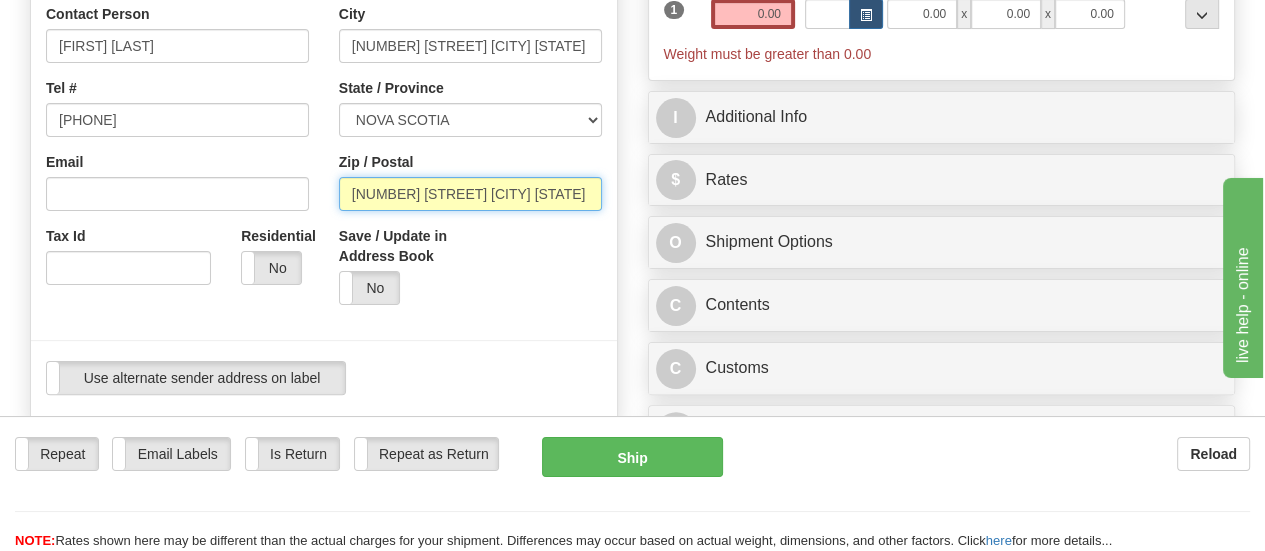 scroll, scrollTop: 0, scrollLeft: 158, axis: horizontal 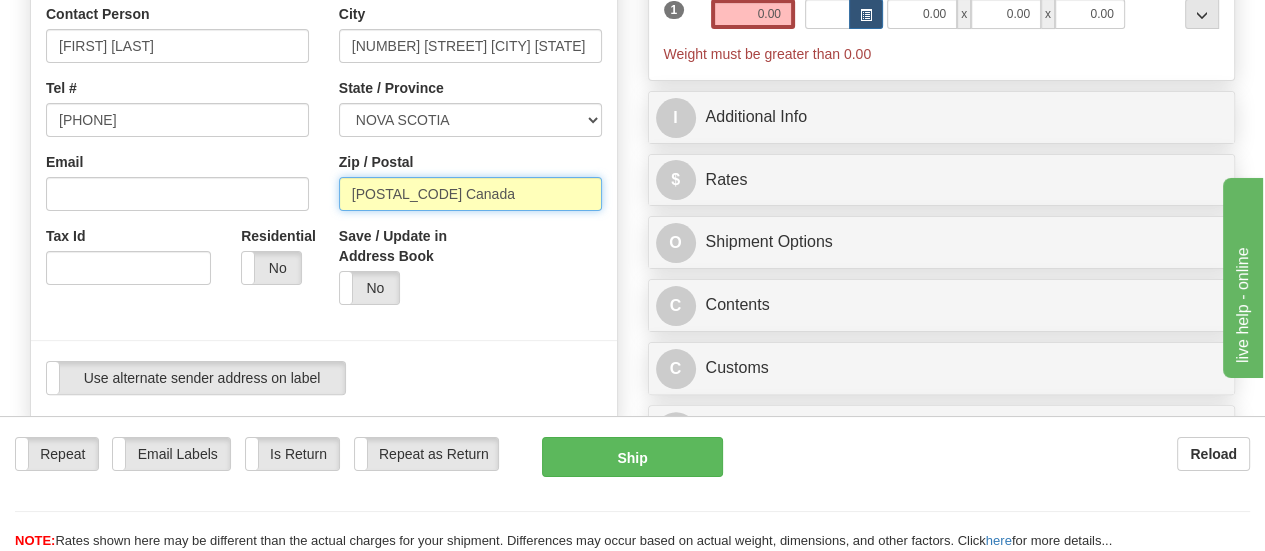 click on "B4E2W8 Canada" at bounding box center [470, 194] 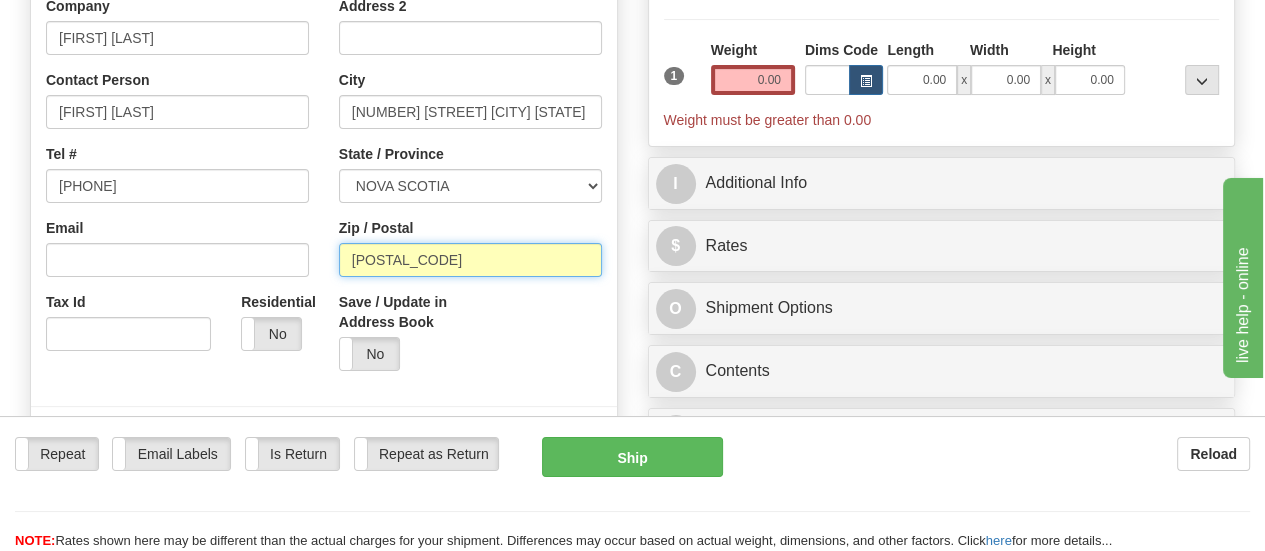 scroll, scrollTop: 300, scrollLeft: 0, axis: vertical 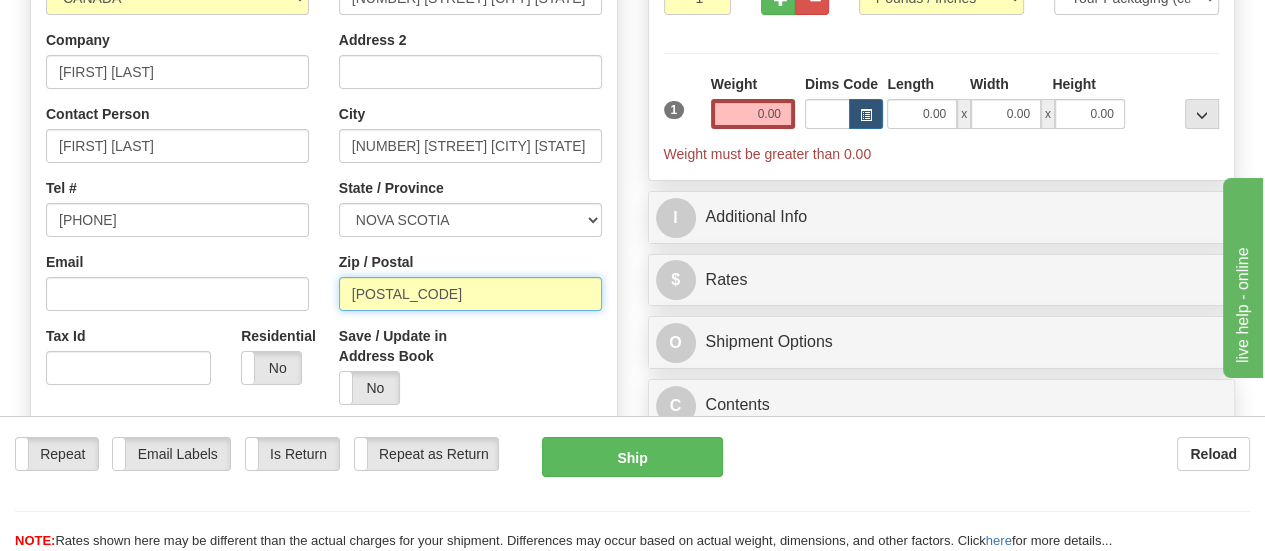 type on "B4E2W8" 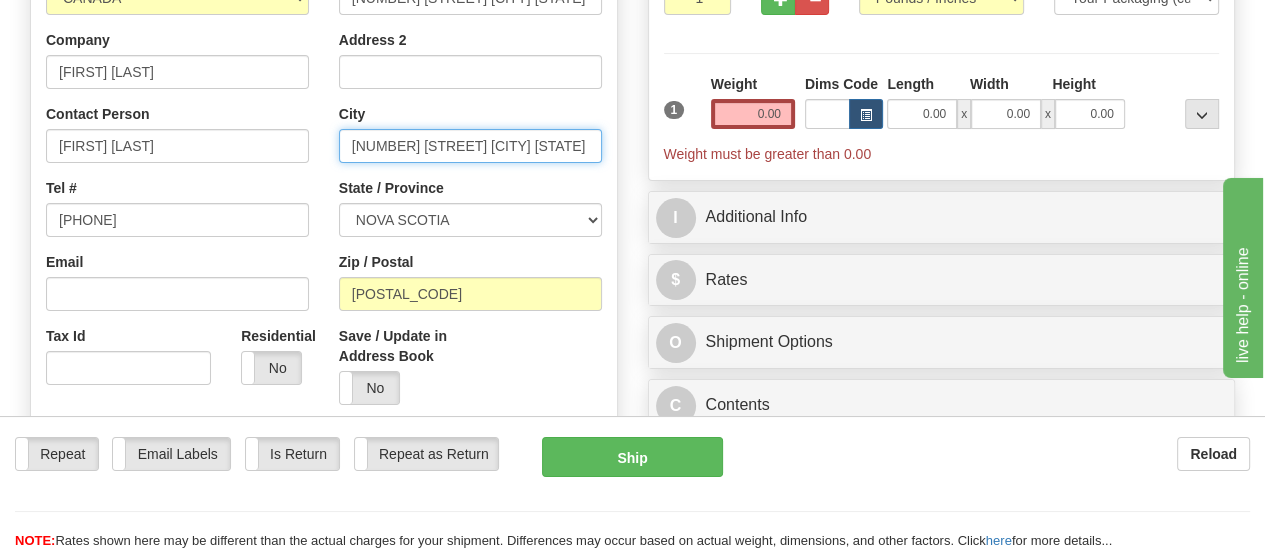 drag, startPoint x: 456, startPoint y: 155, endPoint x: 316, endPoint y: 156, distance: 140.00357 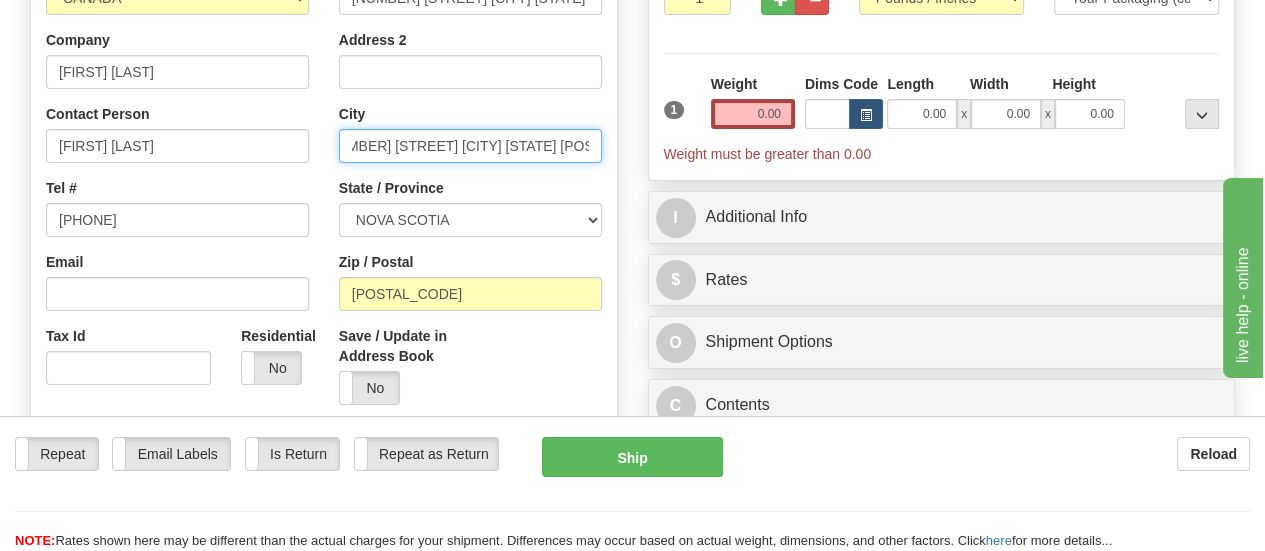 scroll, scrollTop: 0, scrollLeft: 54, axis: horizontal 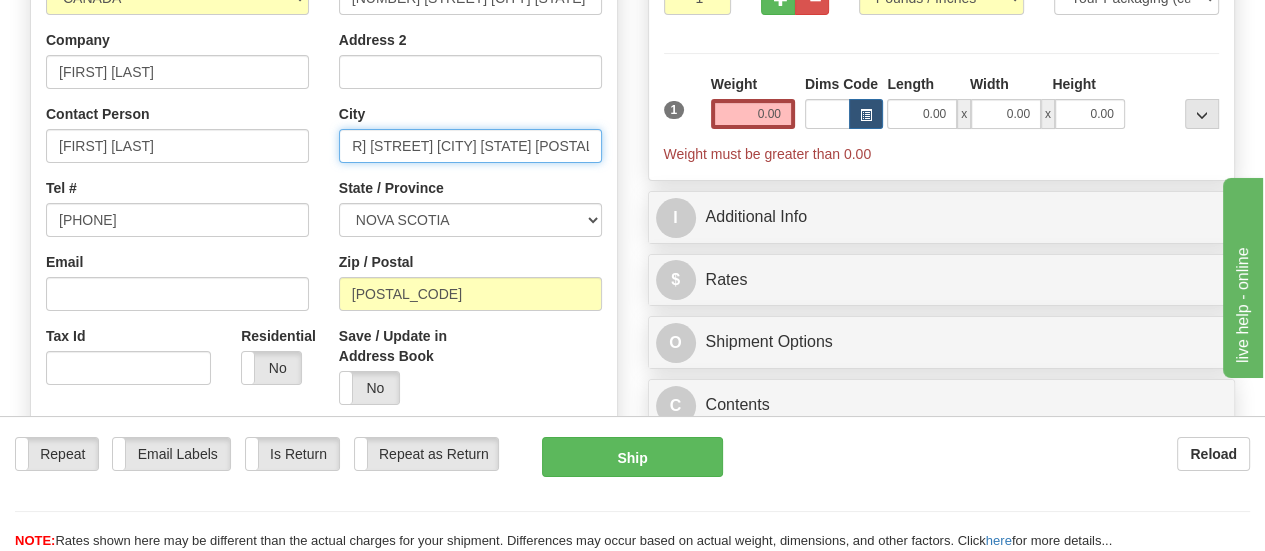 drag, startPoint x: 456, startPoint y: 147, endPoint x: 587, endPoint y: 157, distance: 131.38112 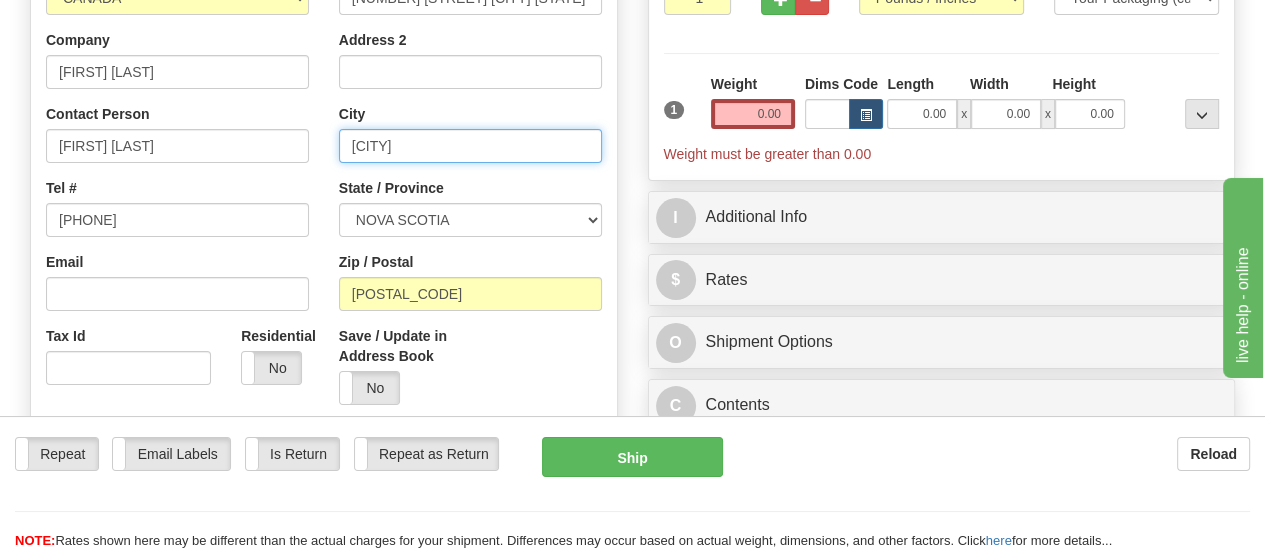 scroll, scrollTop: 0, scrollLeft: 0, axis: both 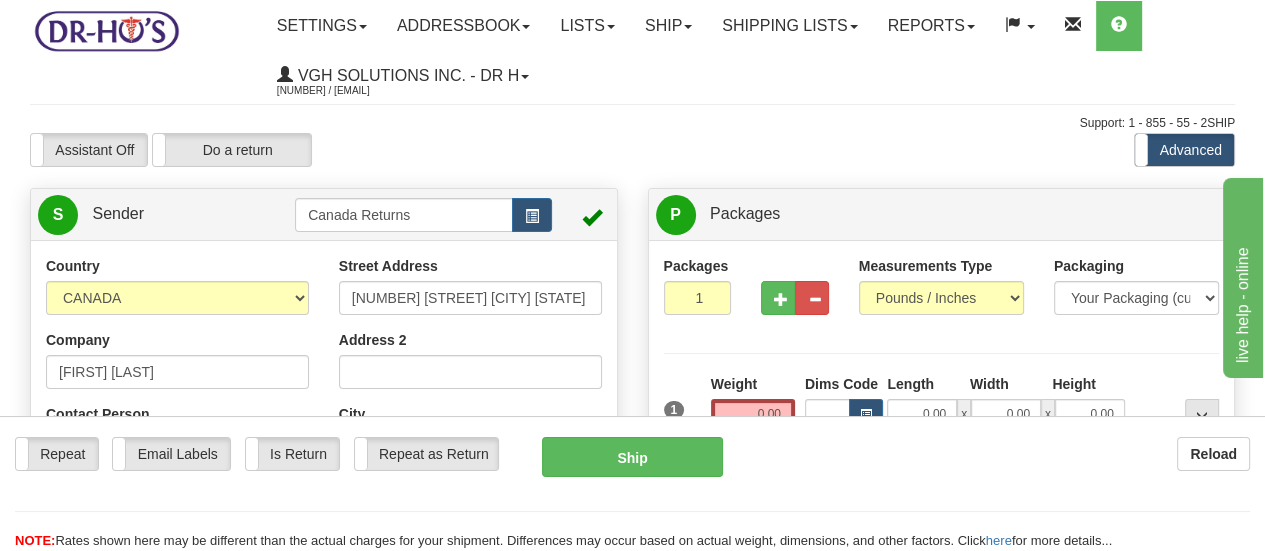 type on "Middle Sackville" 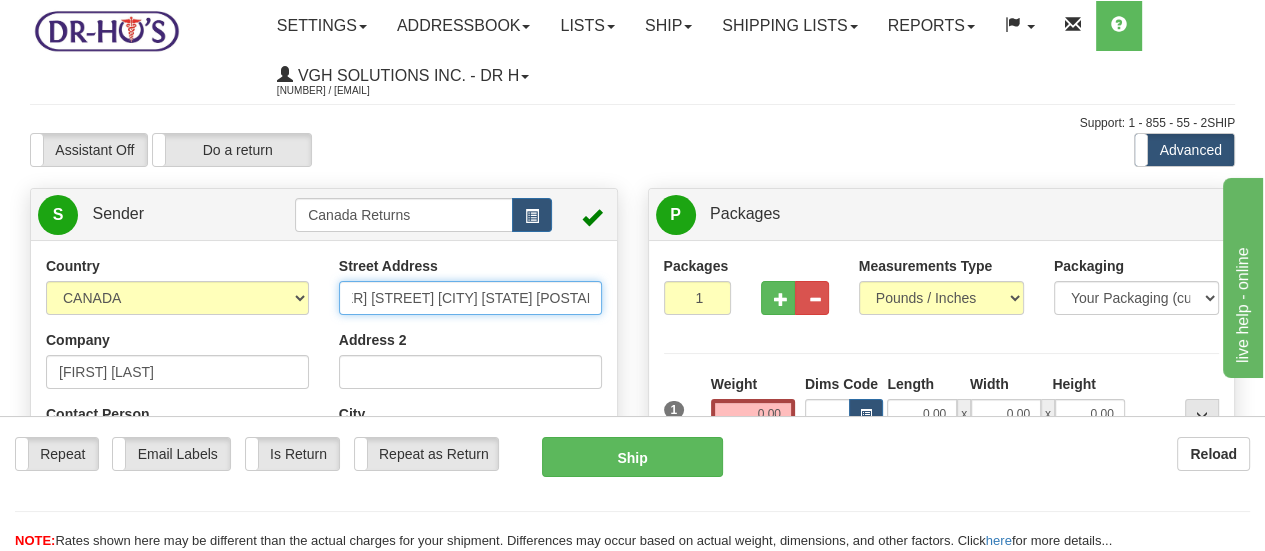 scroll, scrollTop: 0, scrollLeft: 158, axis: horizontal 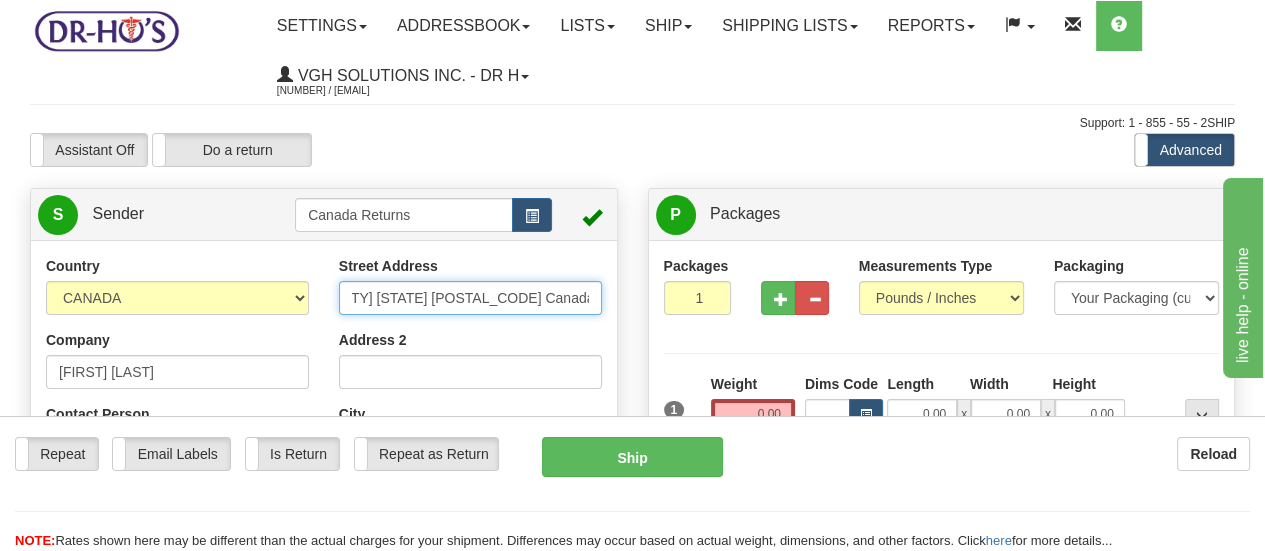 drag, startPoint x: 453, startPoint y: 297, endPoint x: 614, endPoint y: 324, distance: 163.24828 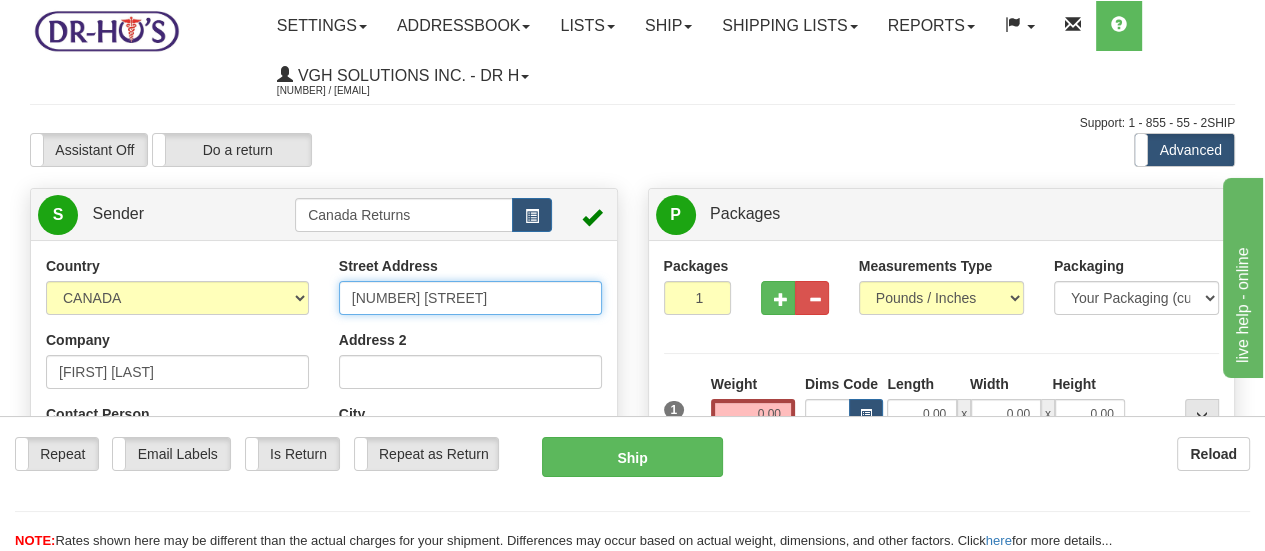 scroll, scrollTop: 0, scrollLeft: 0, axis: both 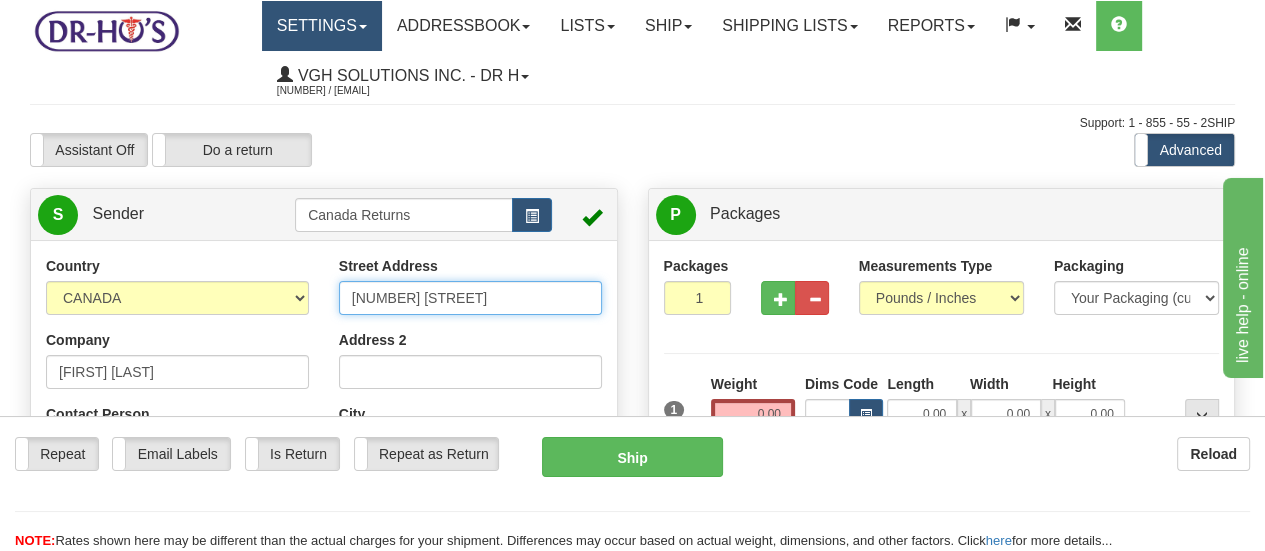 type on "140 Millwood Dr" 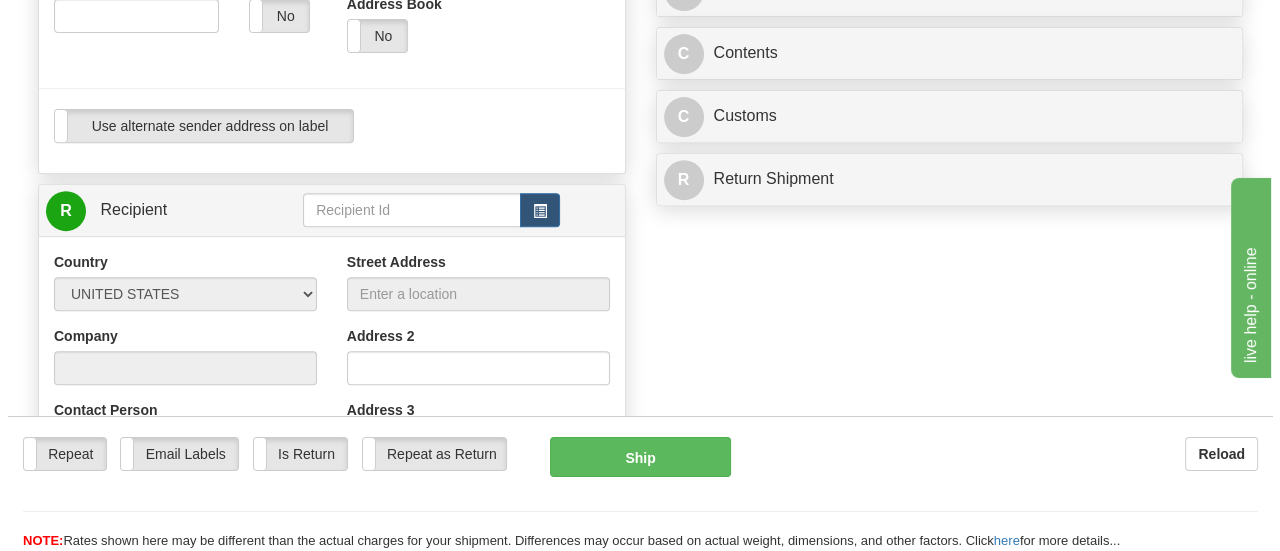 scroll, scrollTop: 700, scrollLeft: 0, axis: vertical 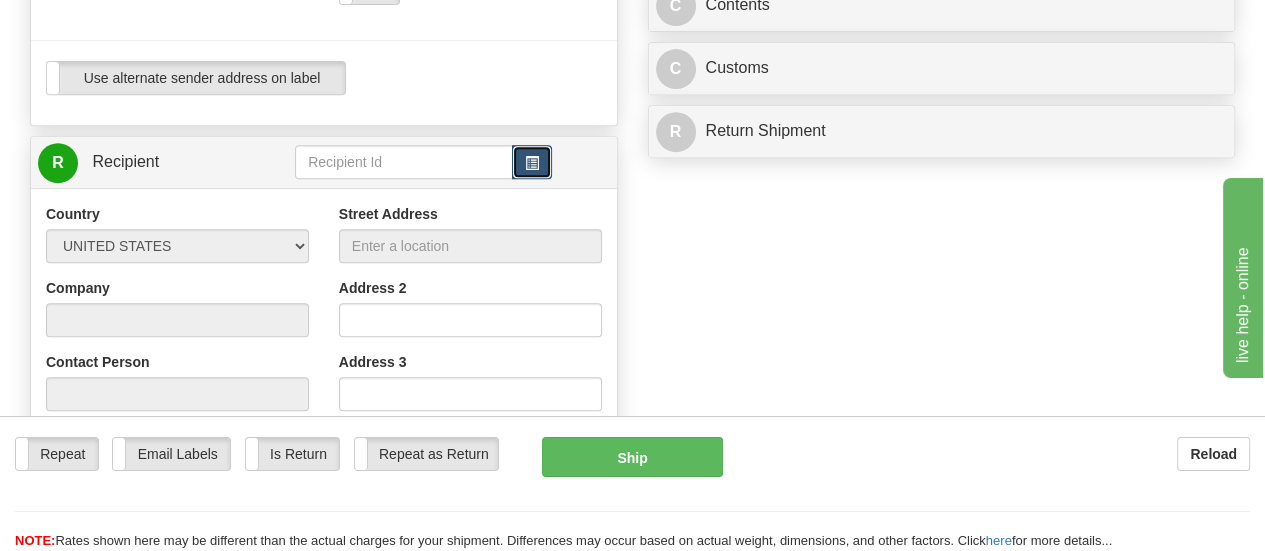 click at bounding box center [532, 162] 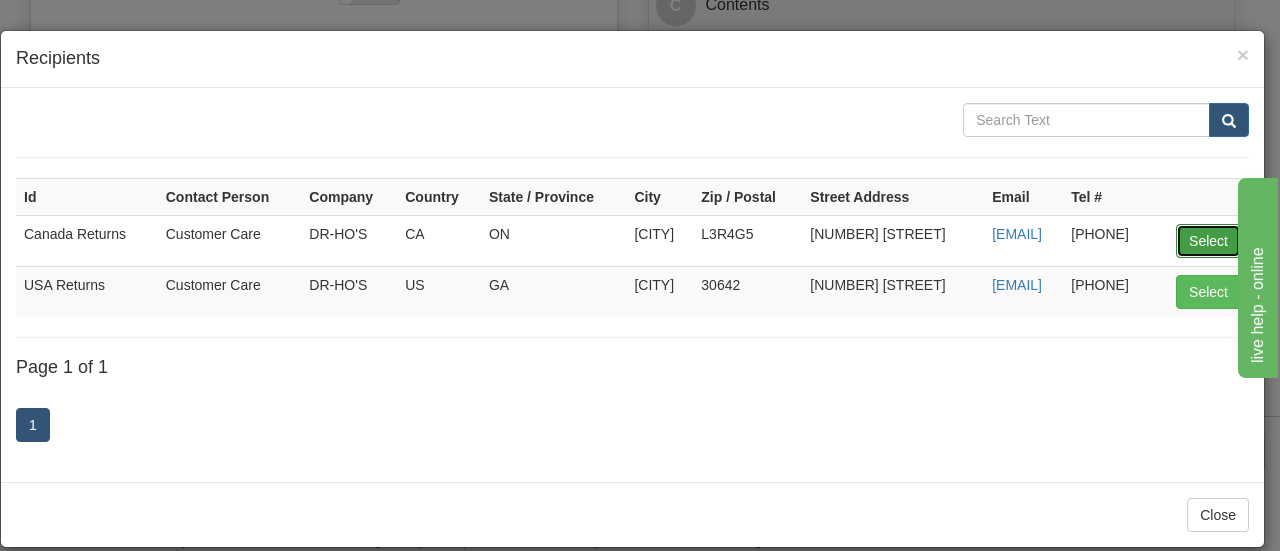 click on "Select" at bounding box center [1208, 241] 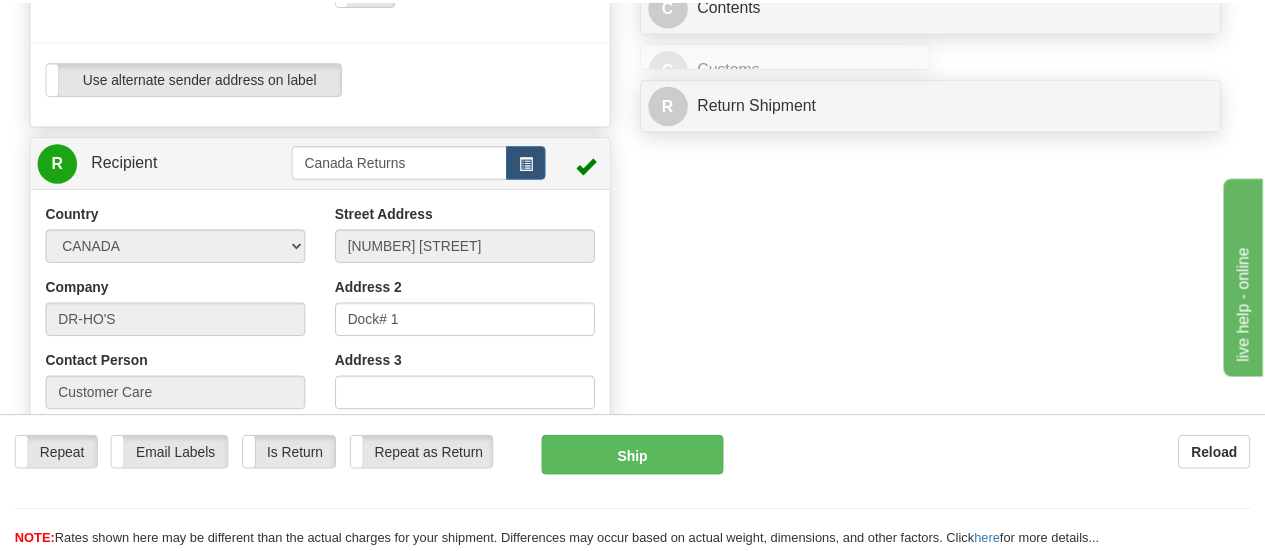 scroll, scrollTop: 139, scrollLeft: 0, axis: vertical 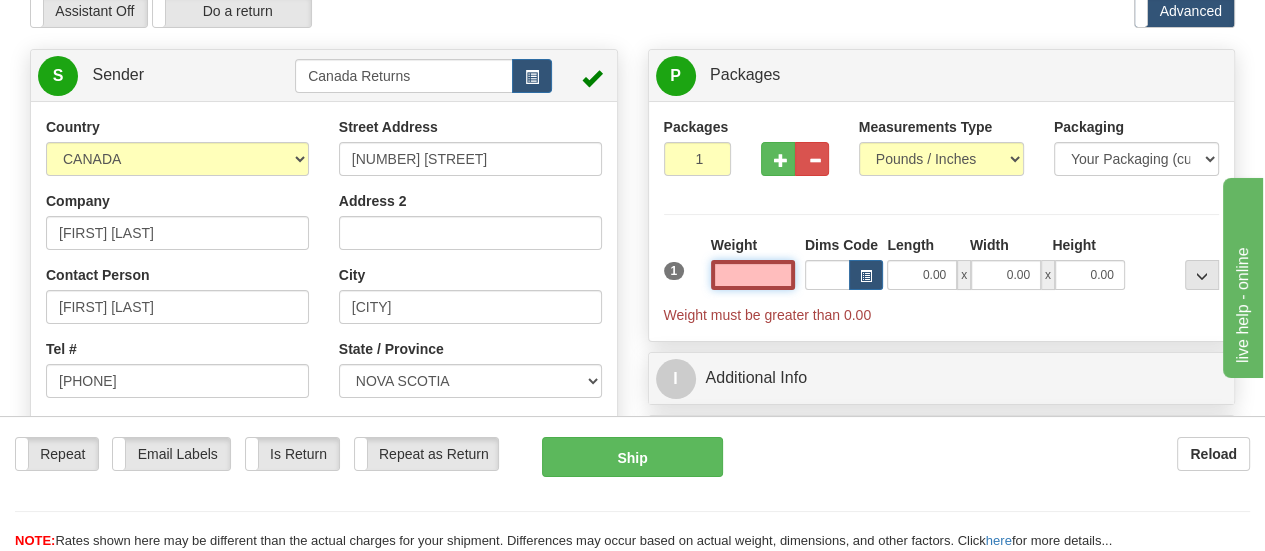 click at bounding box center [753, 275] 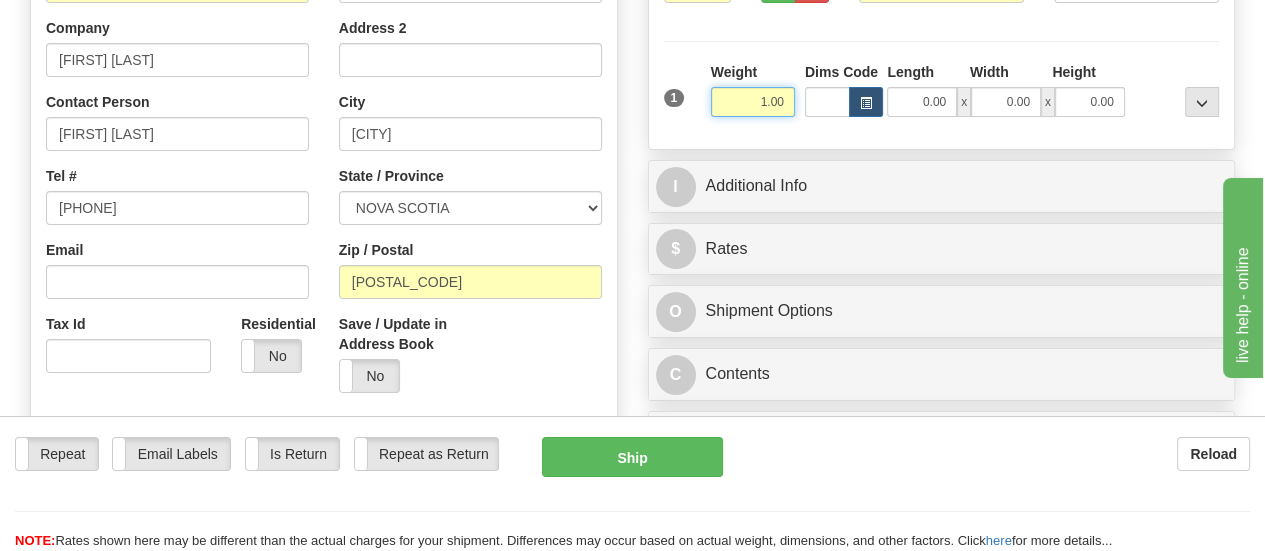 scroll, scrollTop: 339, scrollLeft: 0, axis: vertical 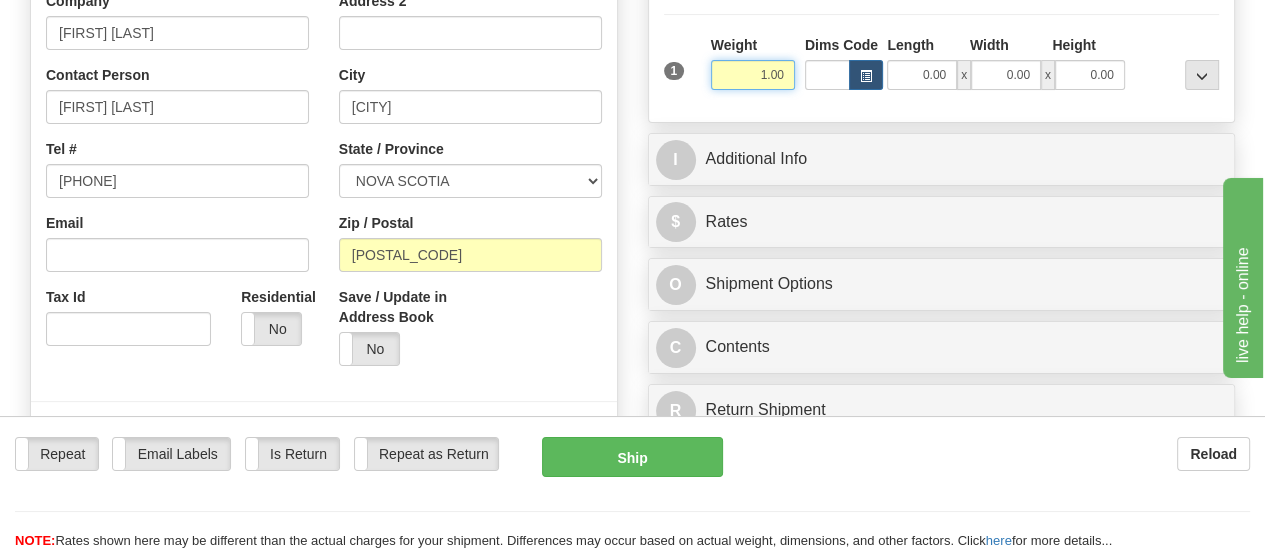 type on "1.00" 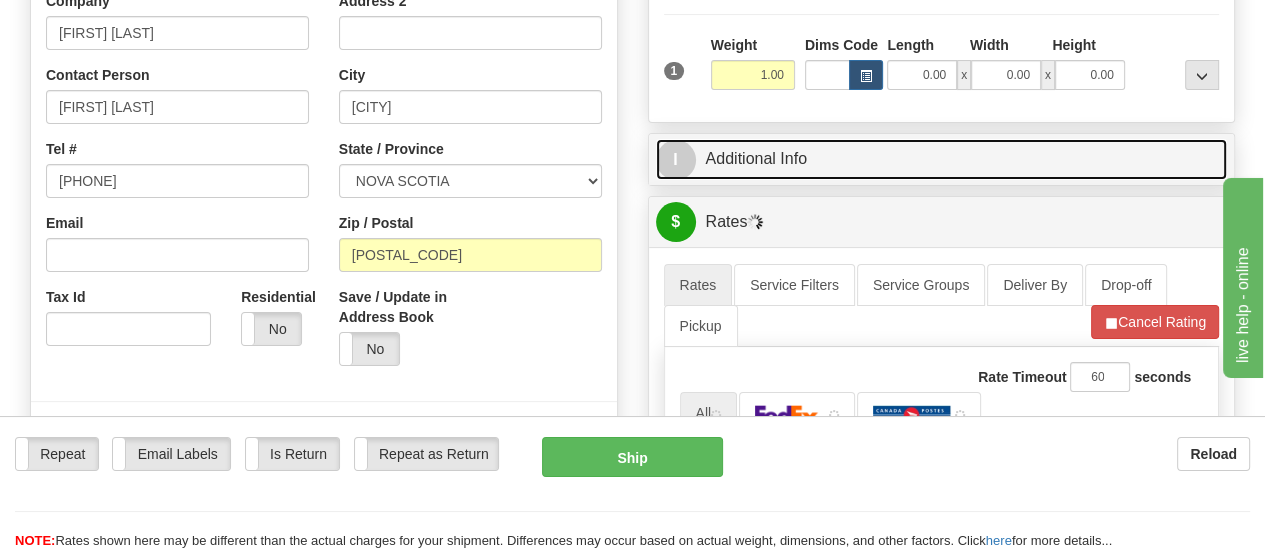 click on "I Additional Info" at bounding box center [942, 159] 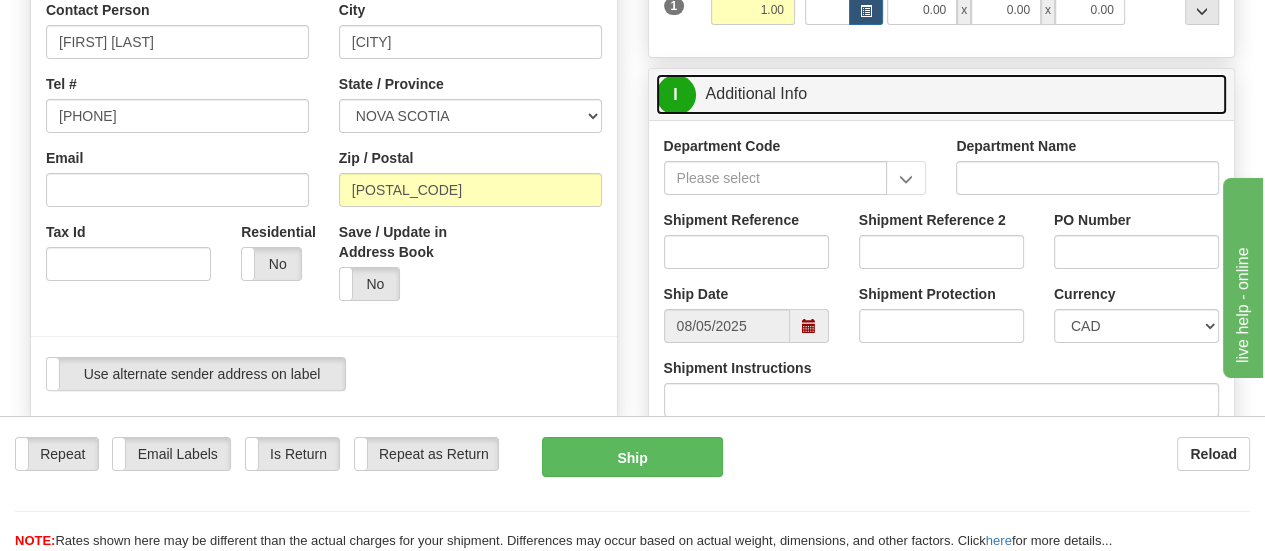 scroll, scrollTop: 439, scrollLeft: 0, axis: vertical 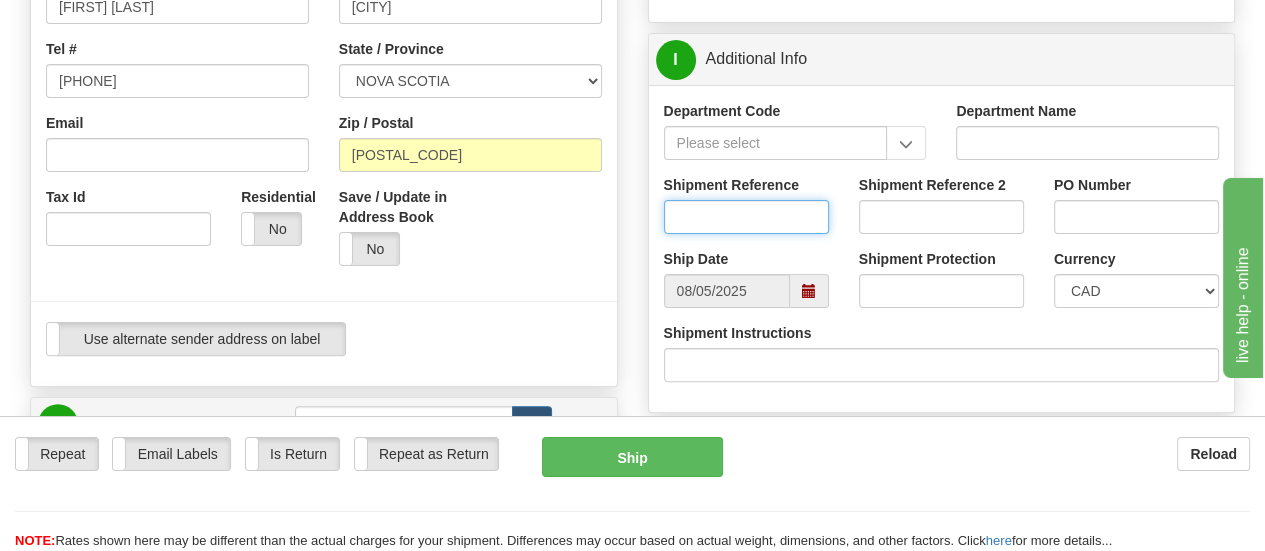 click on "Shipment Reference" at bounding box center (746, 217) 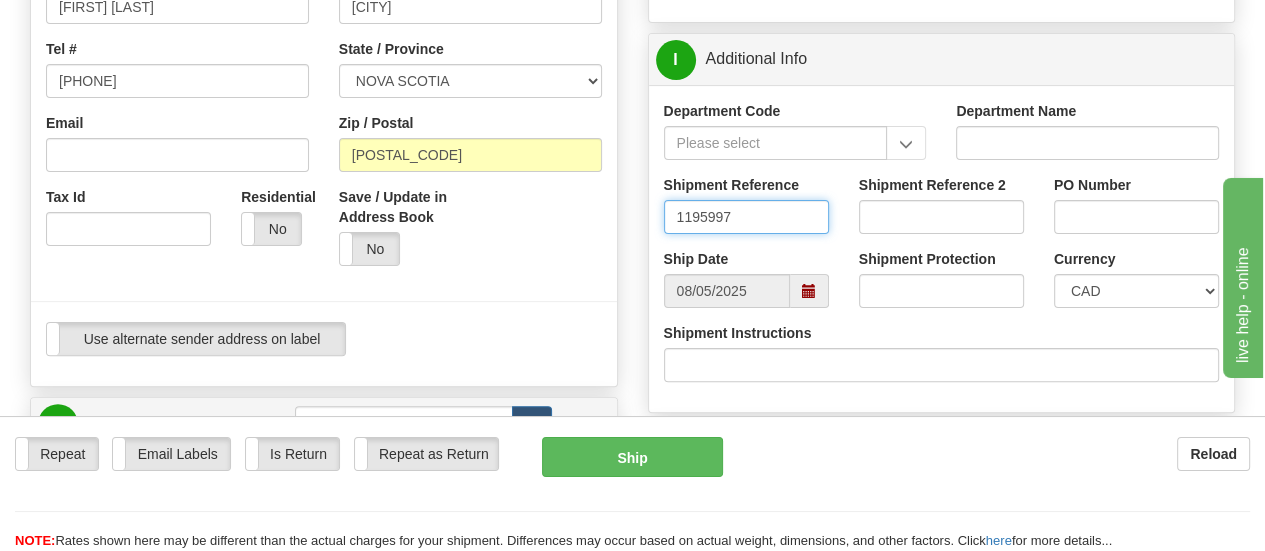 click at bounding box center [809, 291] 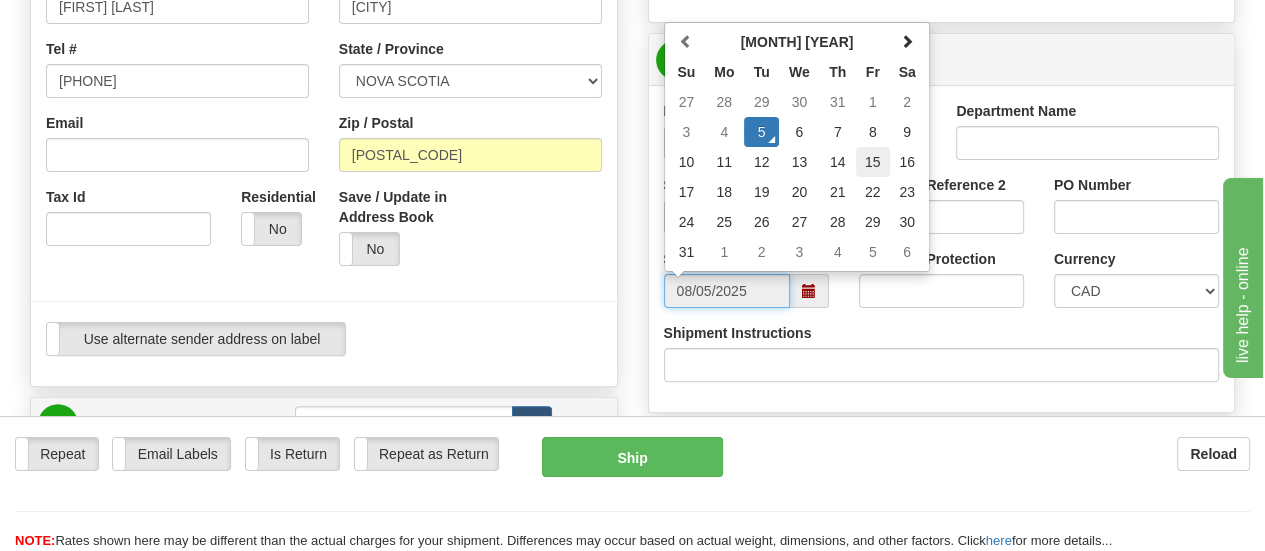 click on "15" at bounding box center [873, 162] 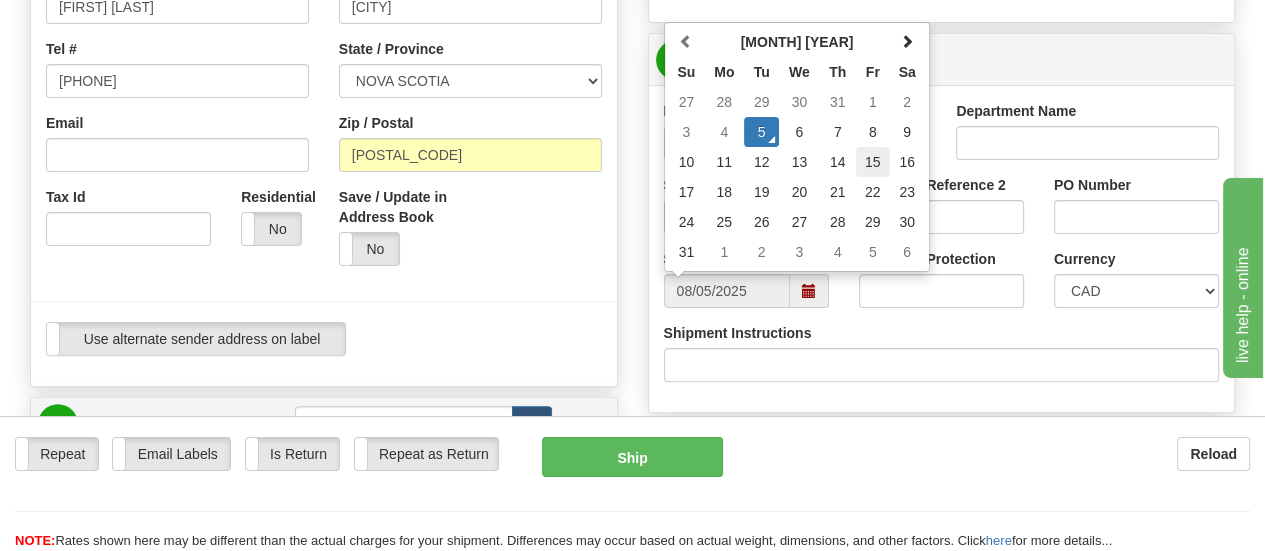 type on "[DATE]" 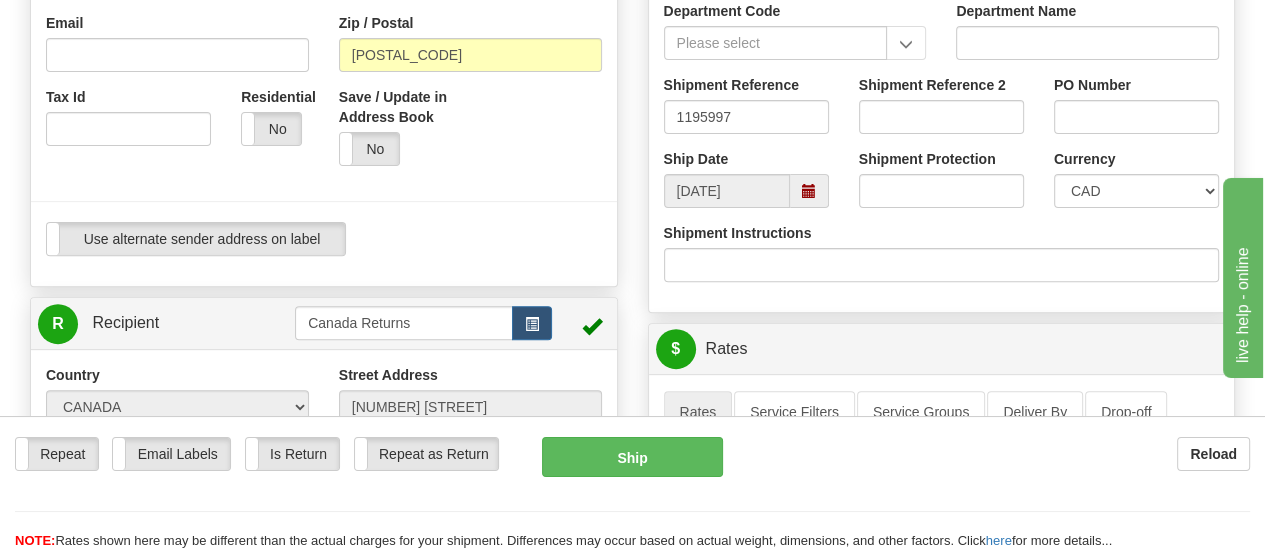 scroll, scrollTop: 639, scrollLeft: 0, axis: vertical 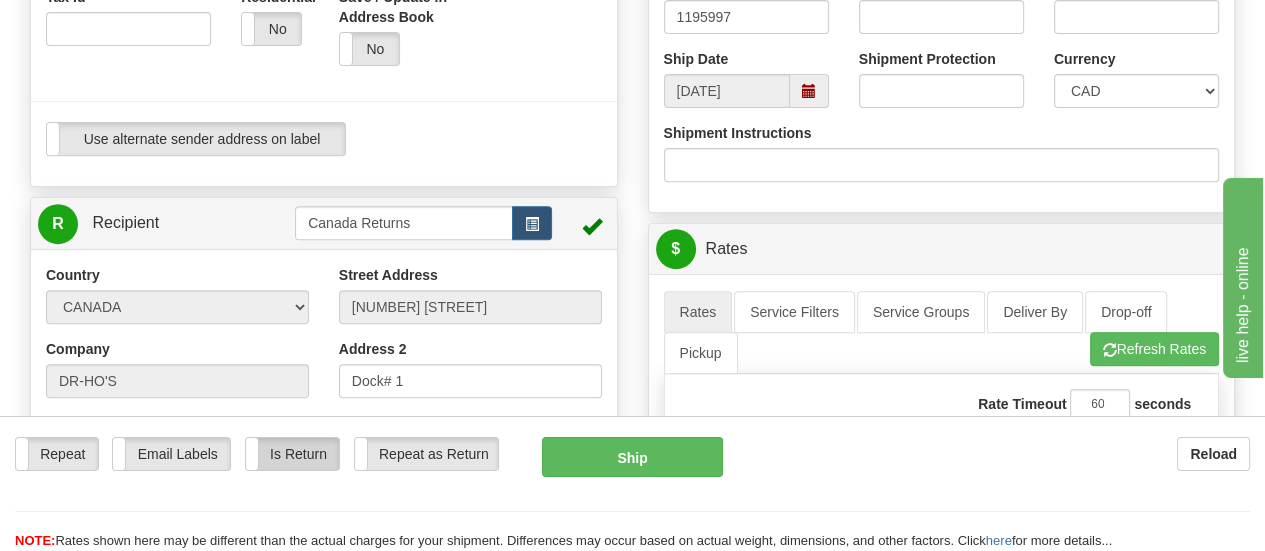 click on "Is Return" at bounding box center (292, 454) 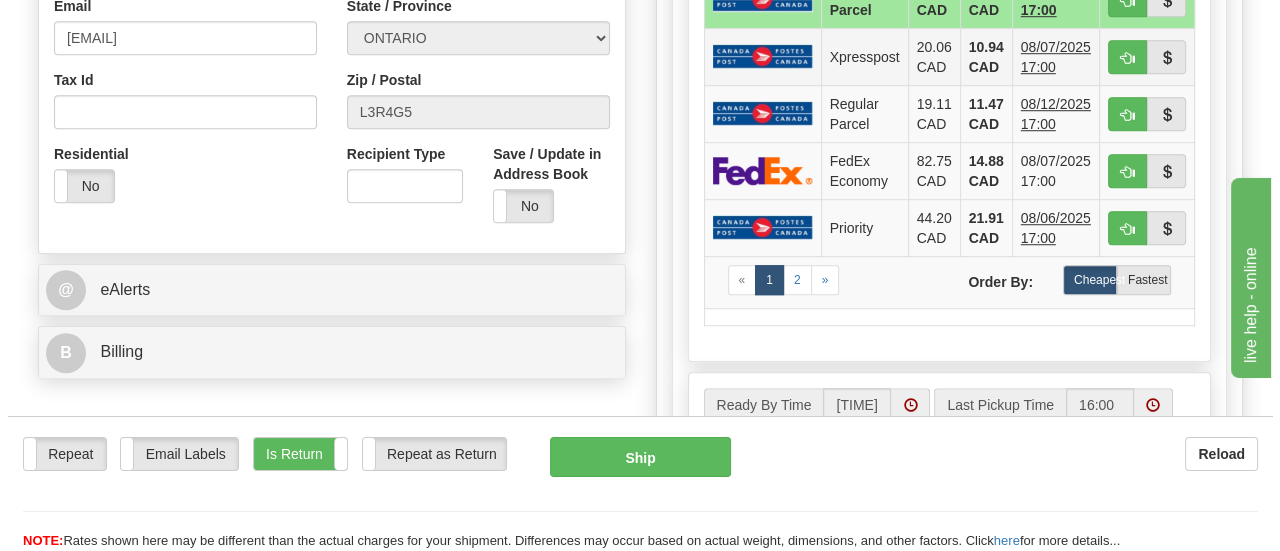 scroll, scrollTop: 1239, scrollLeft: 0, axis: vertical 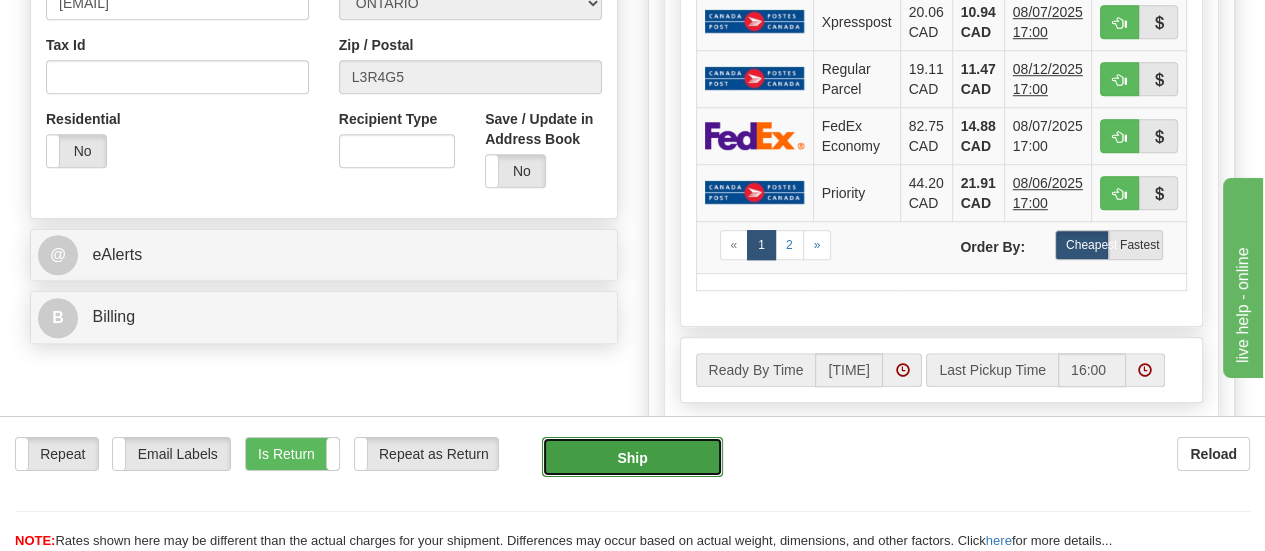 click on "Ship" at bounding box center (632, 457) 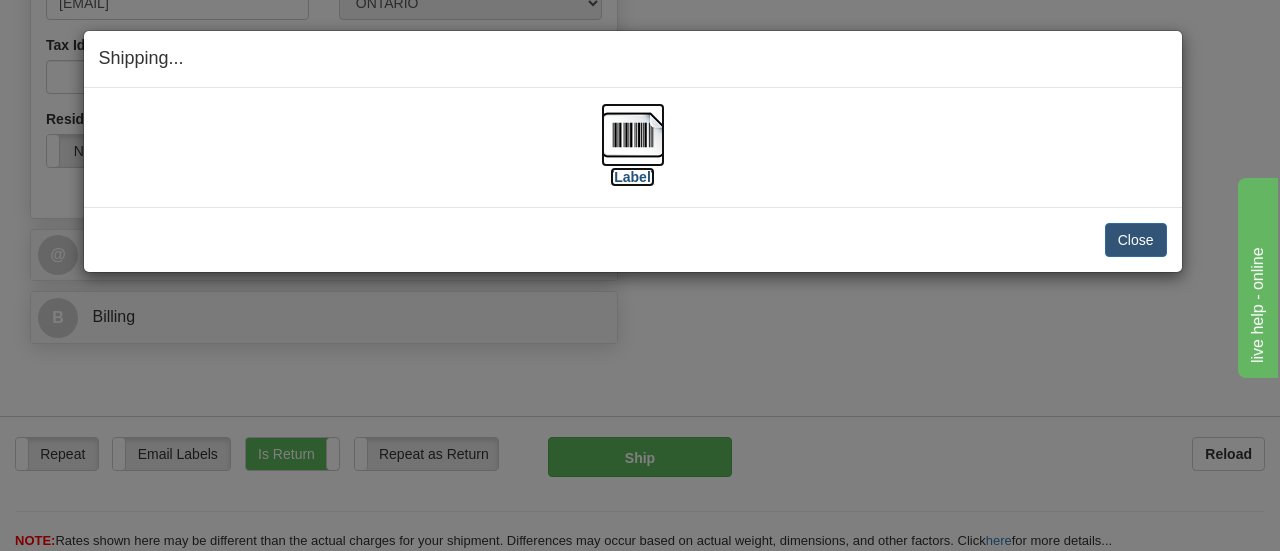 click on "[Label]" at bounding box center [633, 177] 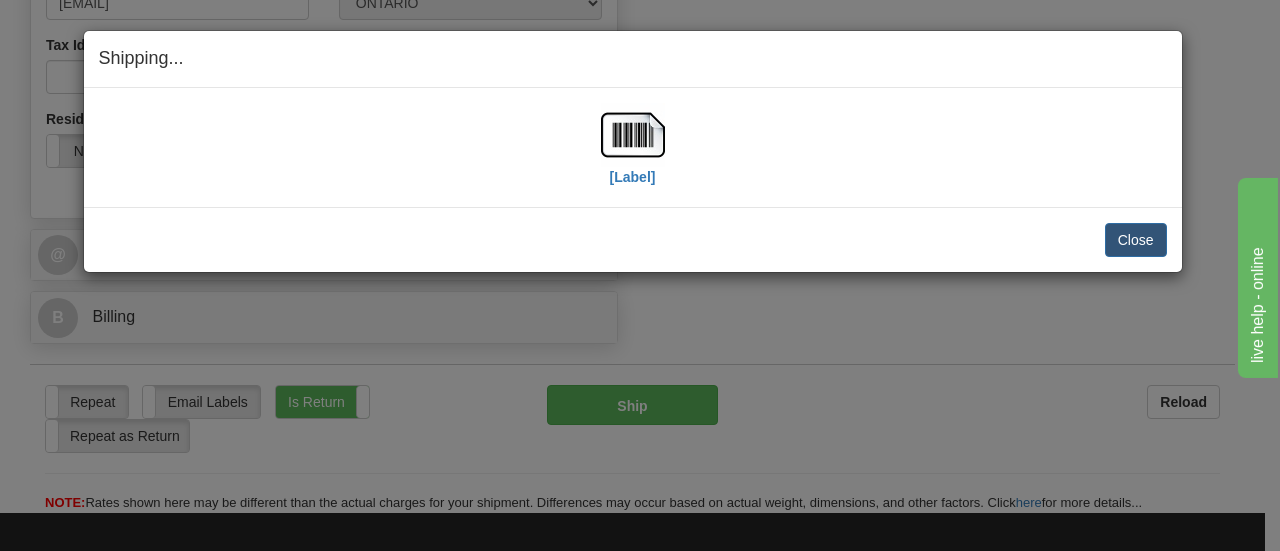 click on "Shipping... Your SHIPMENT will EXPIRE in
[Label]
IMPORTANT NOTICE
Embassy / Consulate / Government Building / Hospital Collection
Email   specialaddress@courierit.co.za  with  ALL  relevant Documents
Please use the Collection reference and Waybill number as the Subject line.
We are unable to Collect if these documents are not provided
Close
Cancel
Cancel Shipment and Quit Pickup
Quit Pickup ONLY" at bounding box center (640, 275) 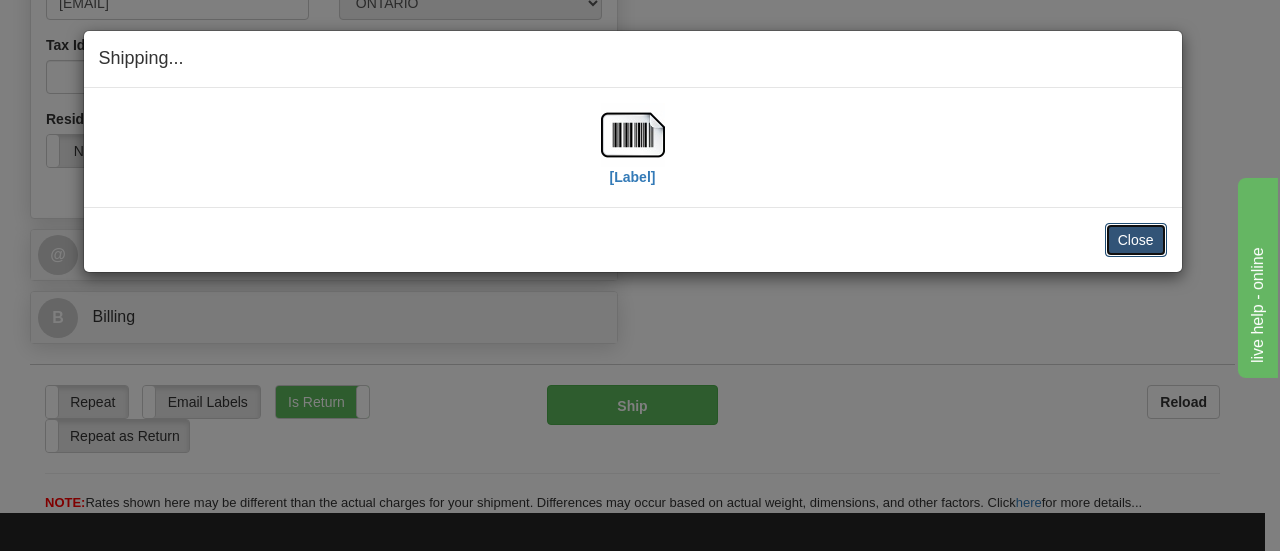 click on "Close" at bounding box center (1136, 240) 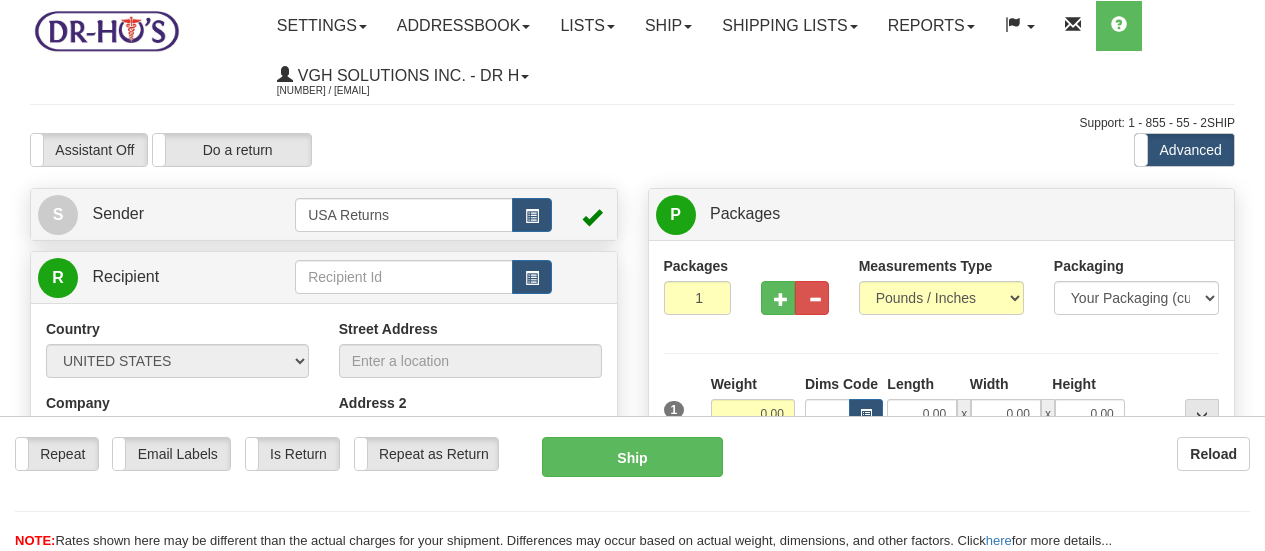 scroll, scrollTop: 0, scrollLeft: 0, axis: both 